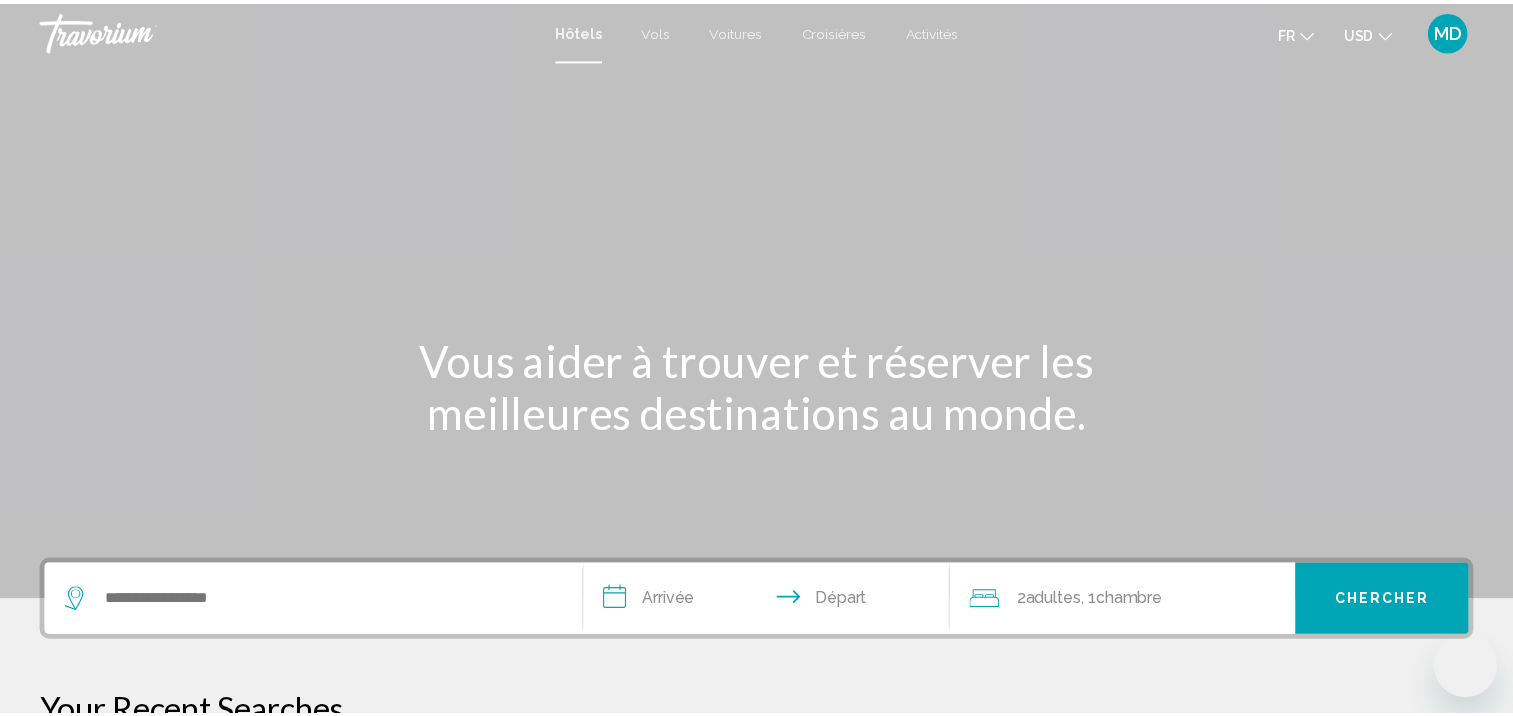 scroll, scrollTop: 0, scrollLeft: 0, axis: both 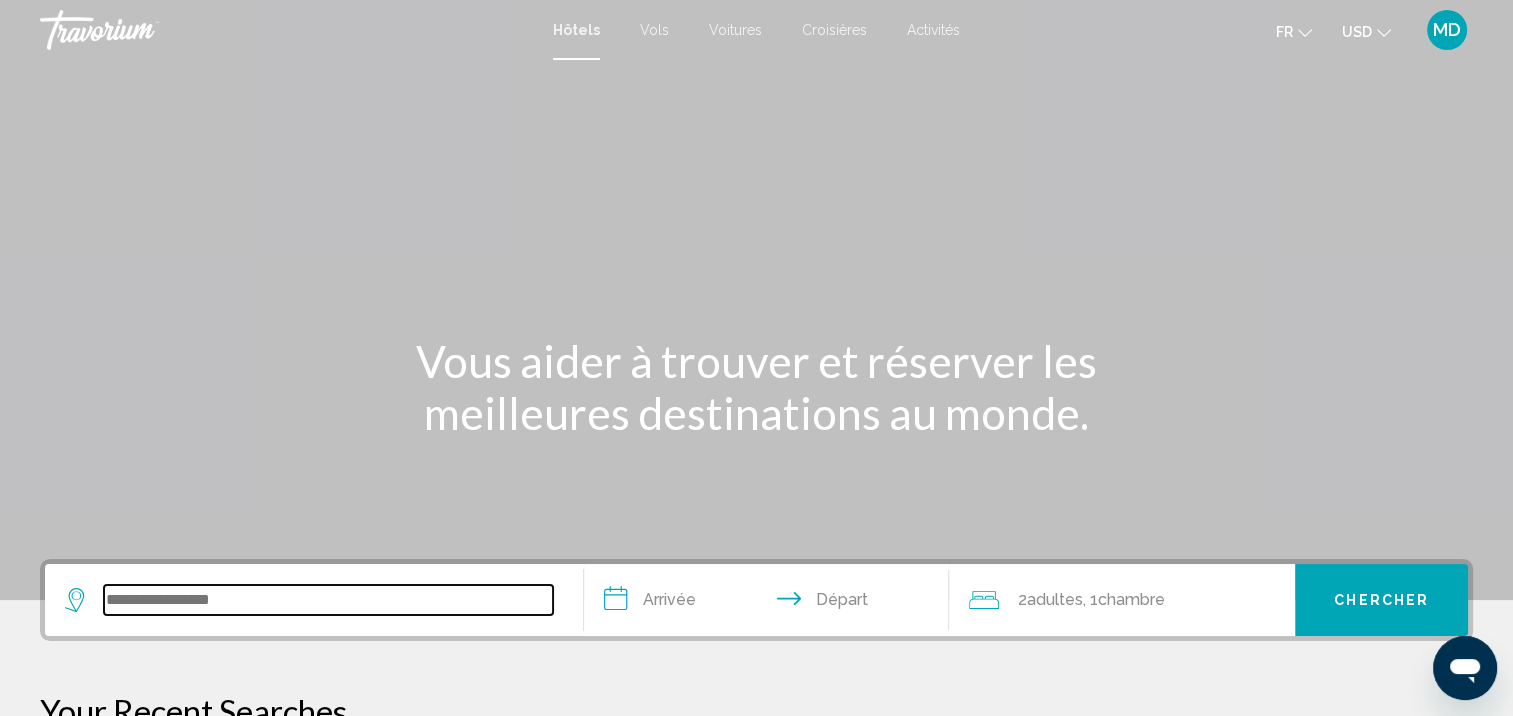 click at bounding box center (328, 600) 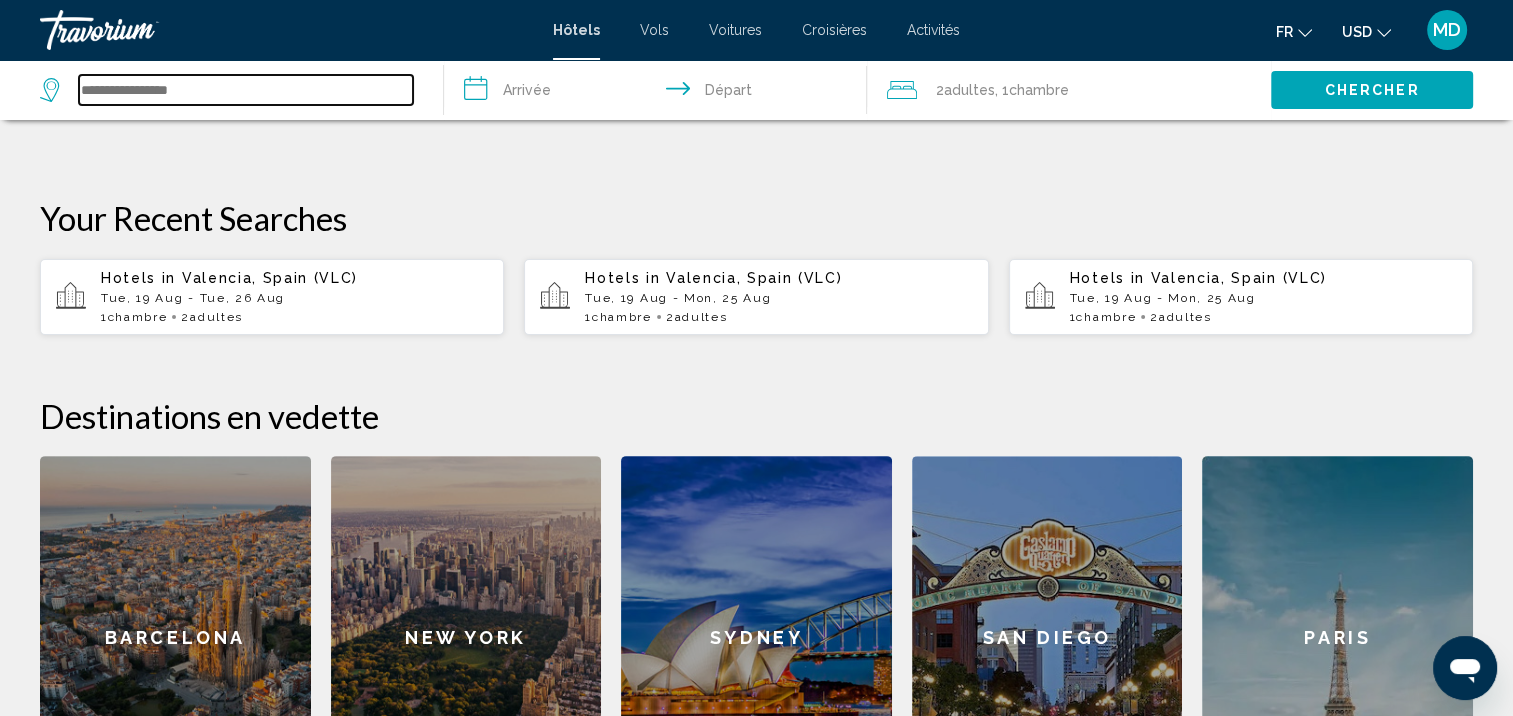 scroll, scrollTop: 567, scrollLeft: 0, axis: vertical 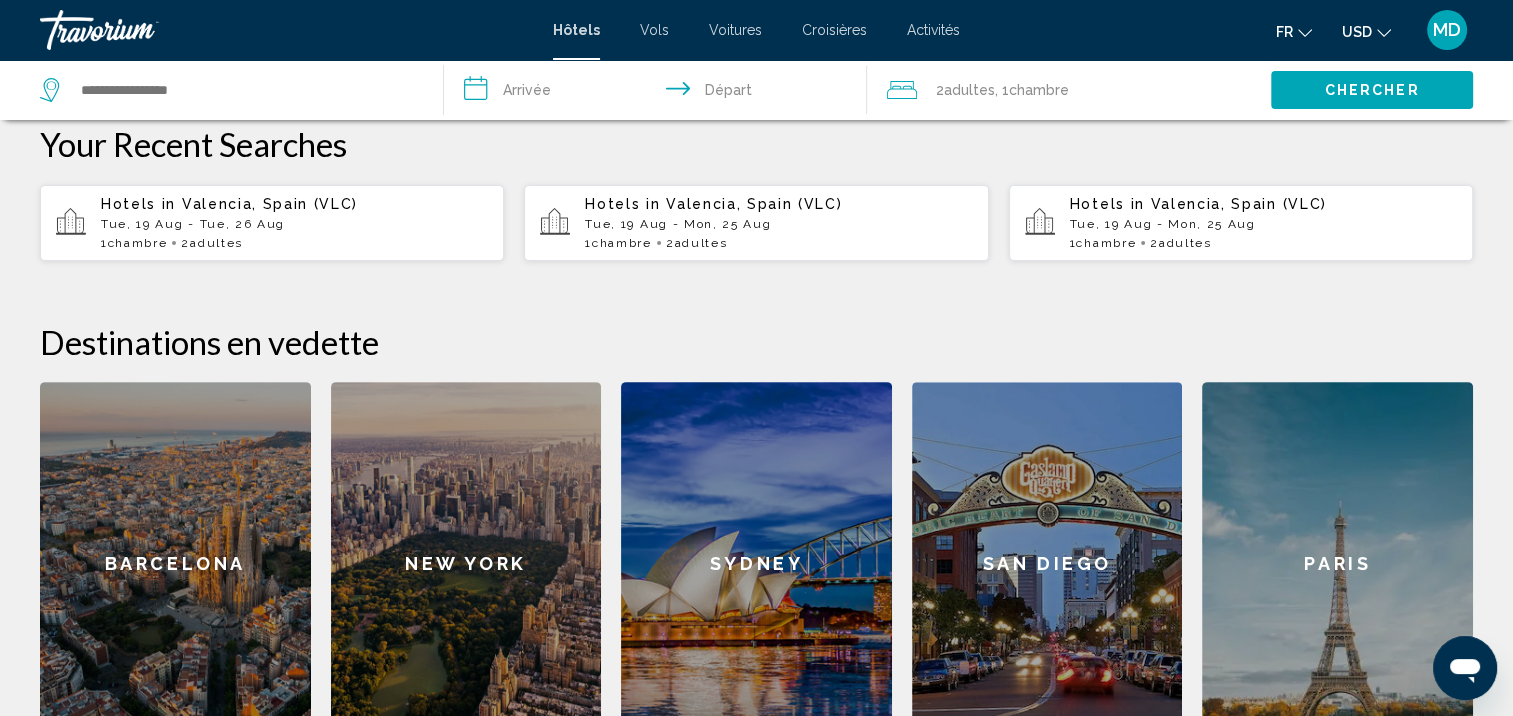 click on "1  Chambre pièces 2  Adulte Adultes" at bounding box center (294, 243) 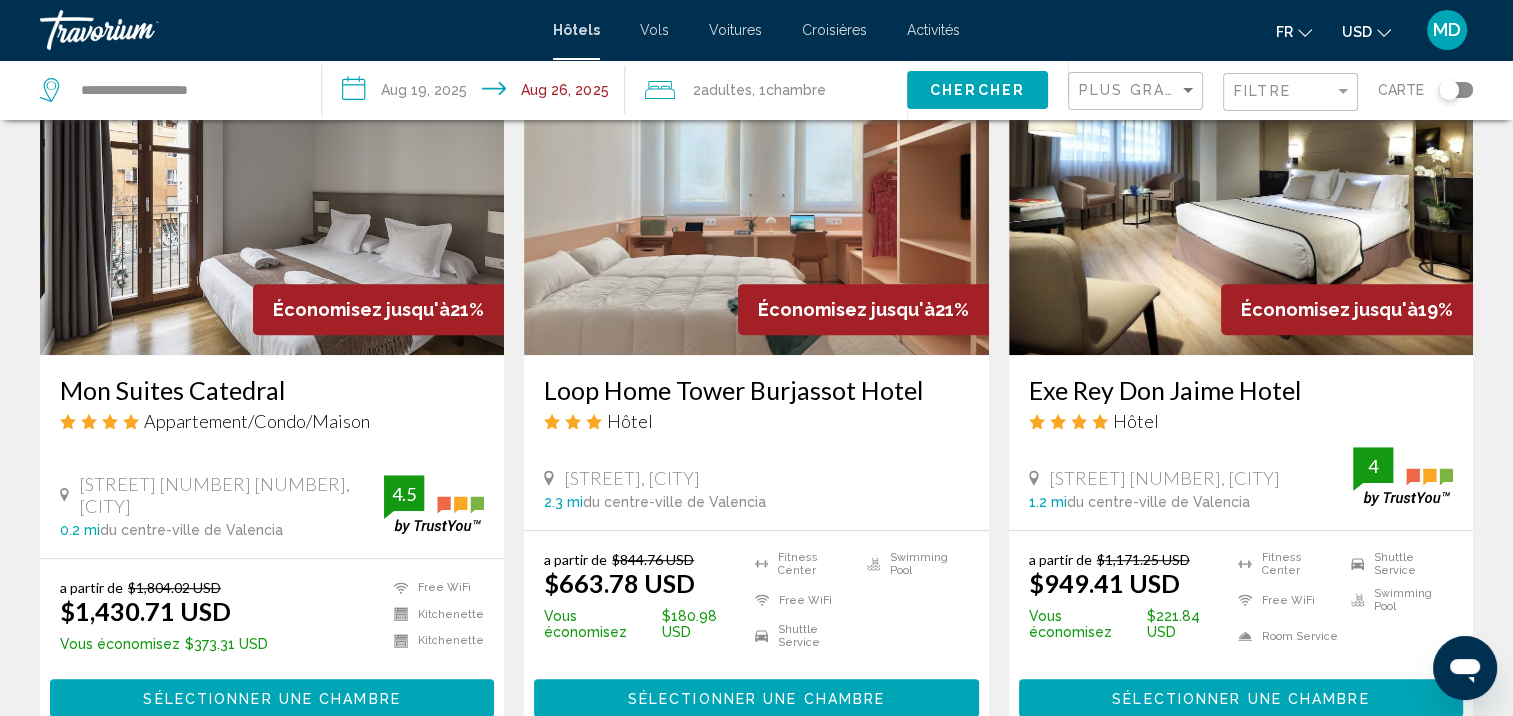 scroll, scrollTop: 968, scrollLeft: 0, axis: vertical 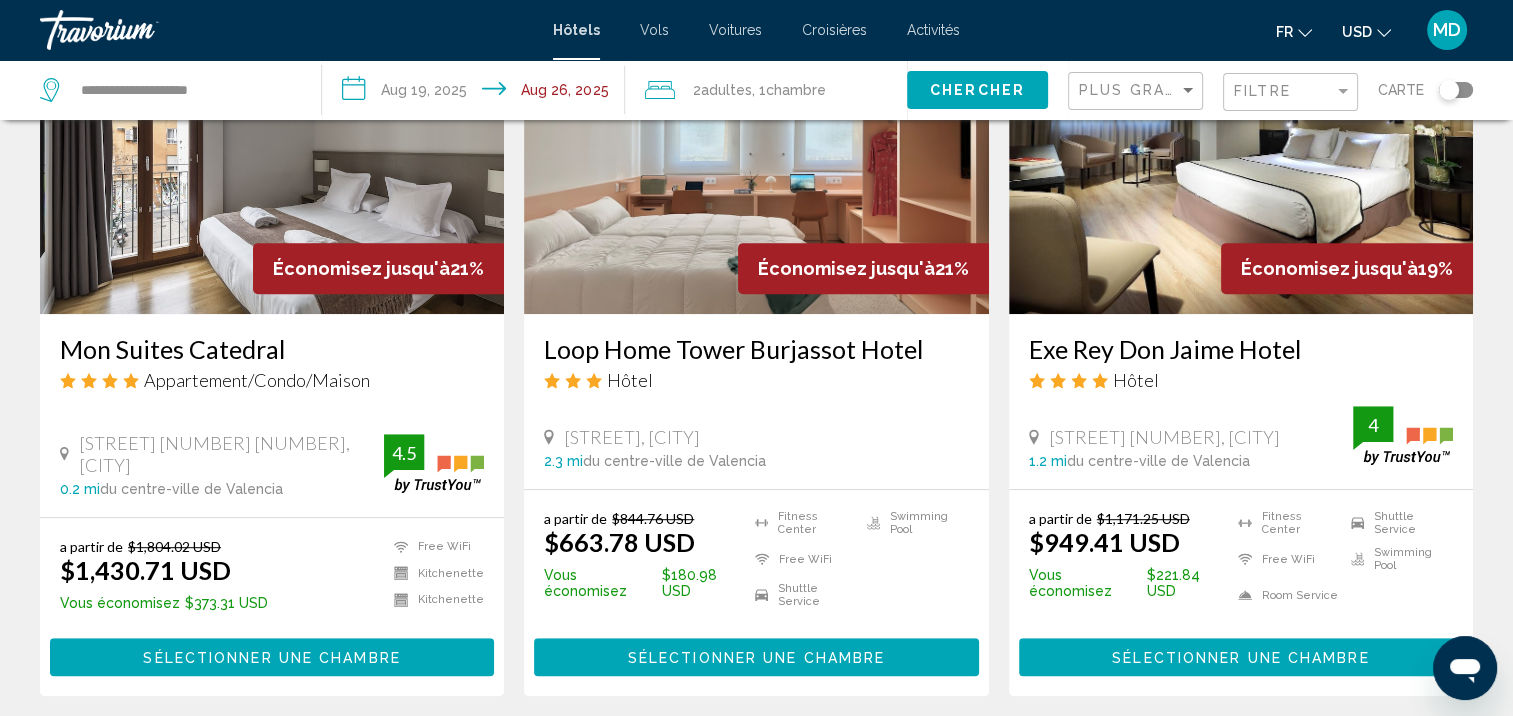 click 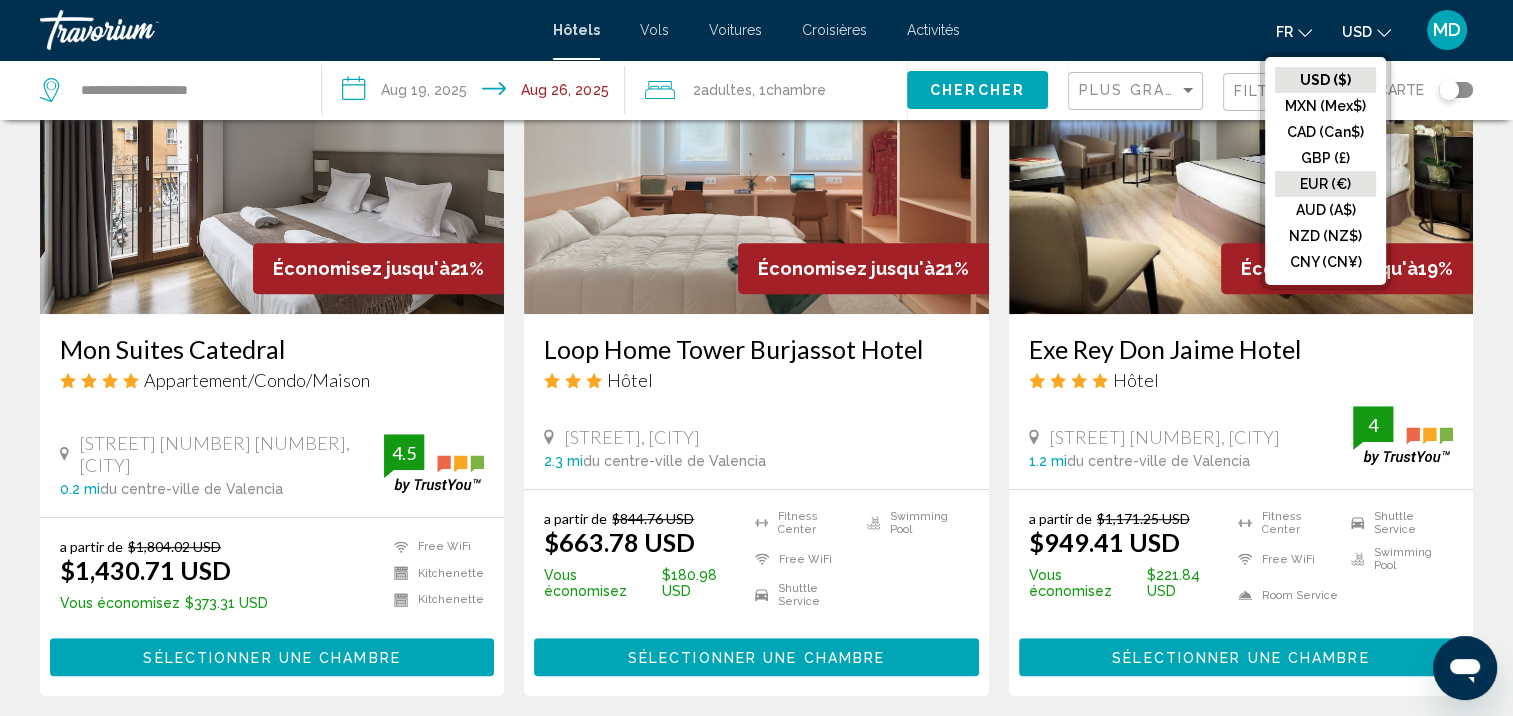 click on "EUR (€)" 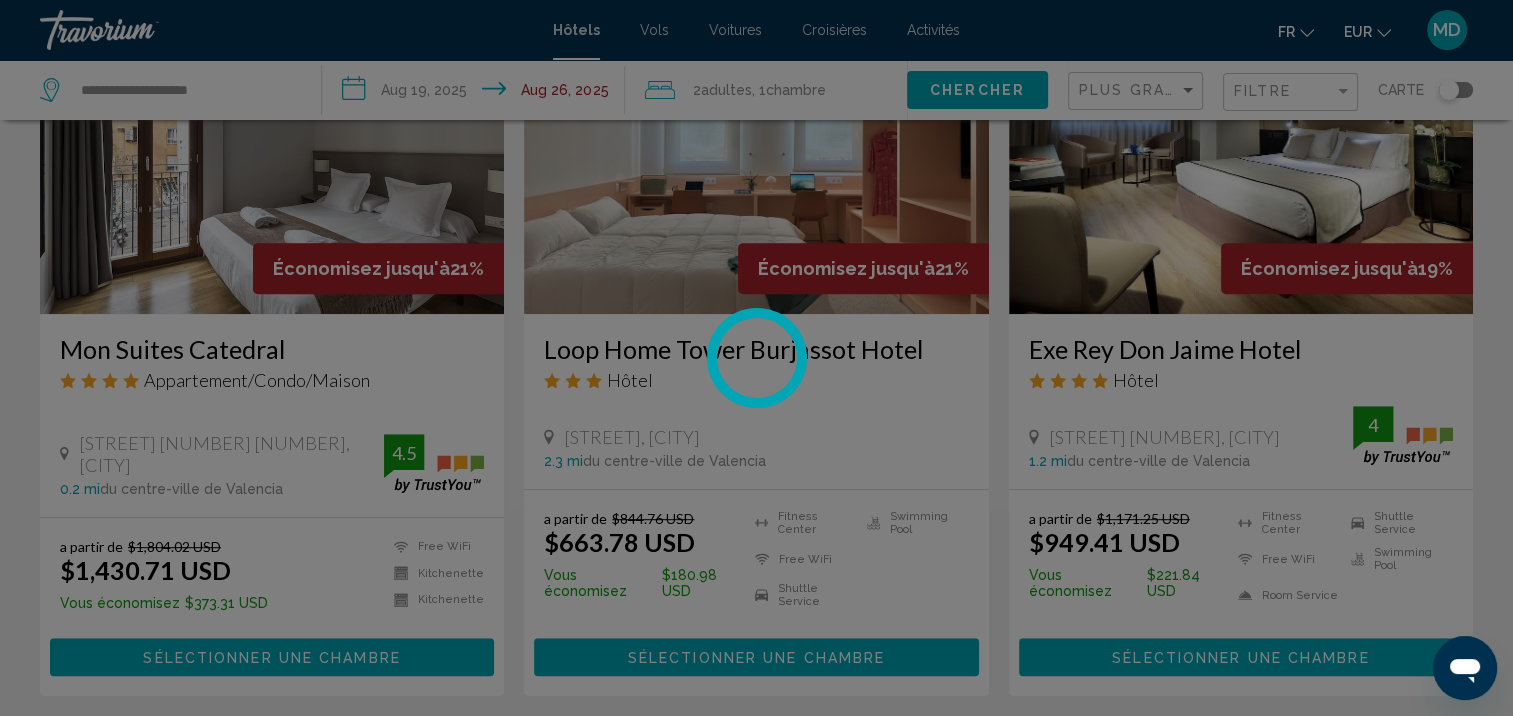 scroll, scrollTop: 0, scrollLeft: 0, axis: both 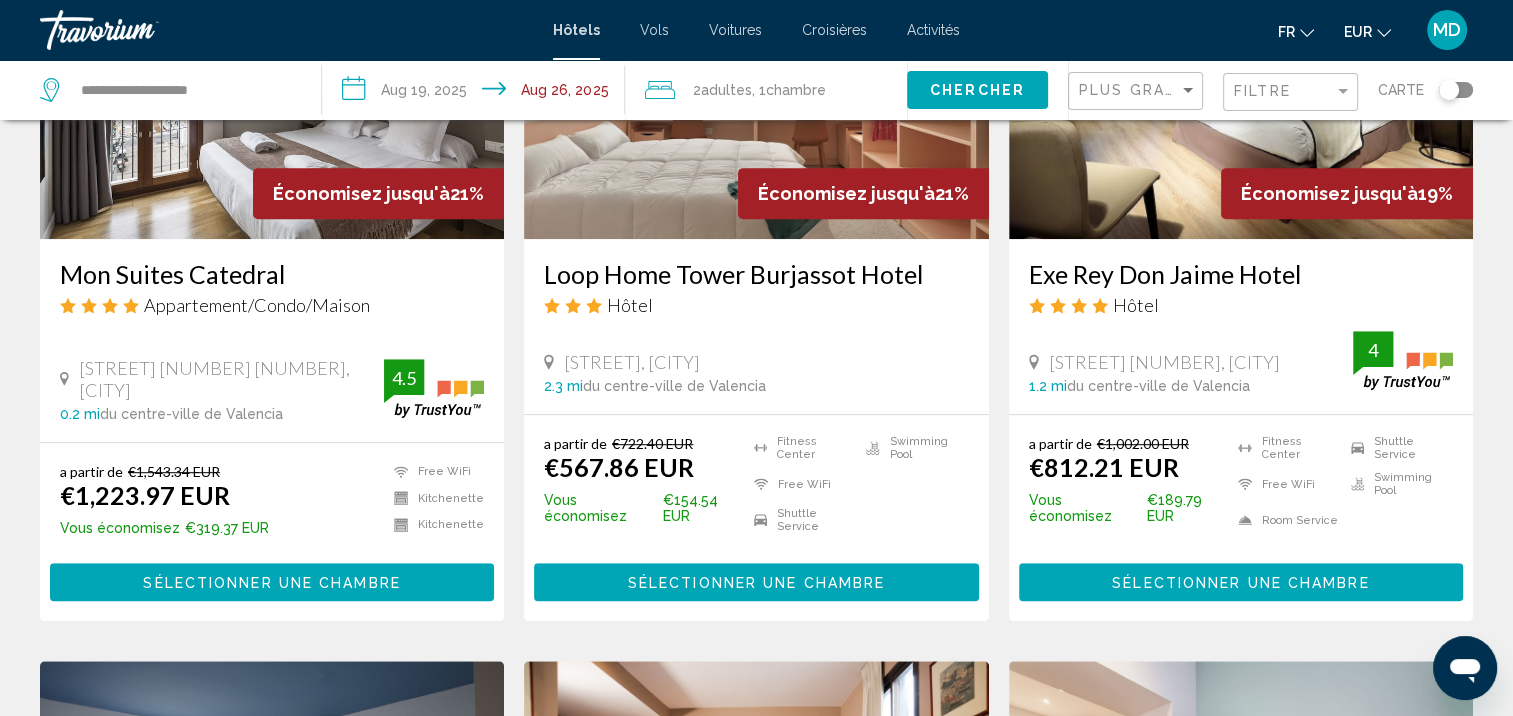 click on "Sélectionner une chambre" at bounding box center (756, 583) 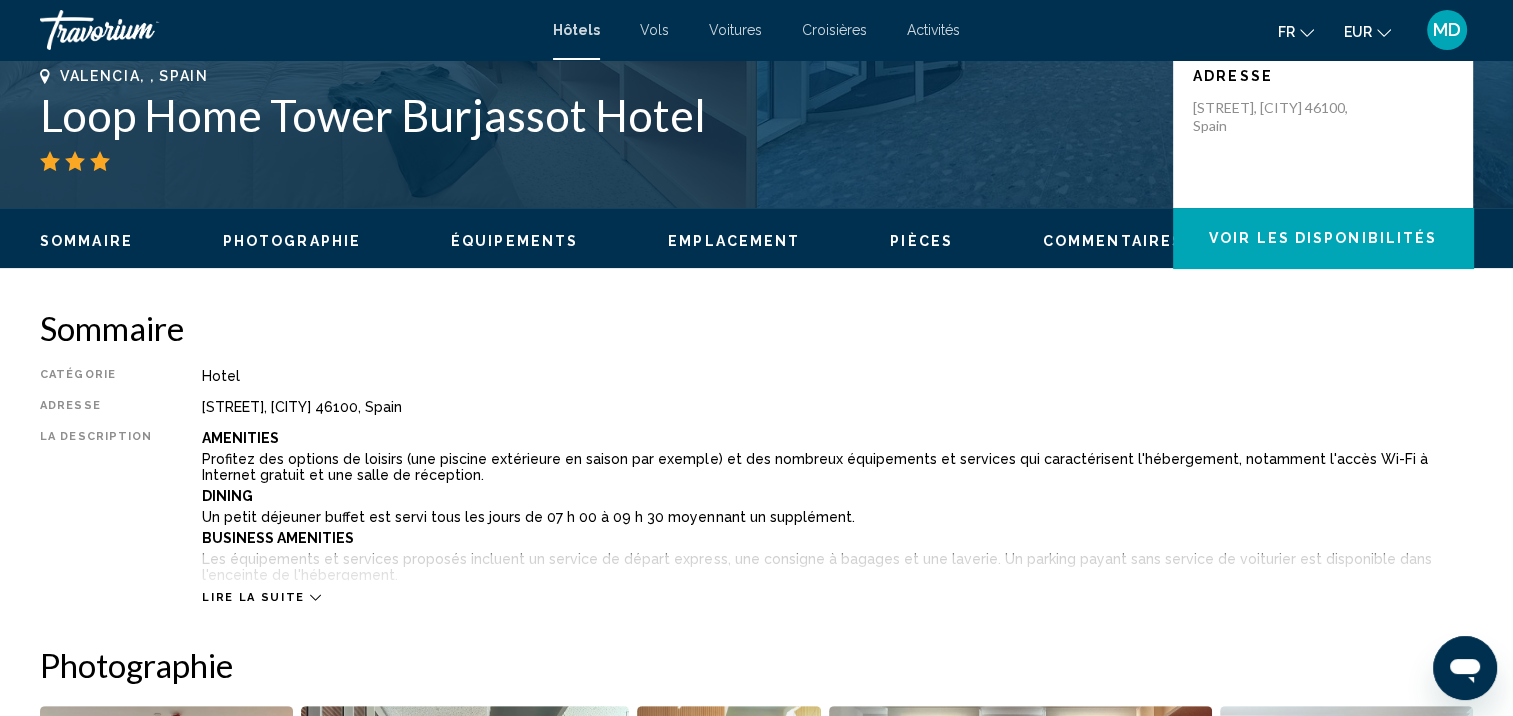 scroll, scrollTop: 444, scrollLeft: 0, axis: vertical 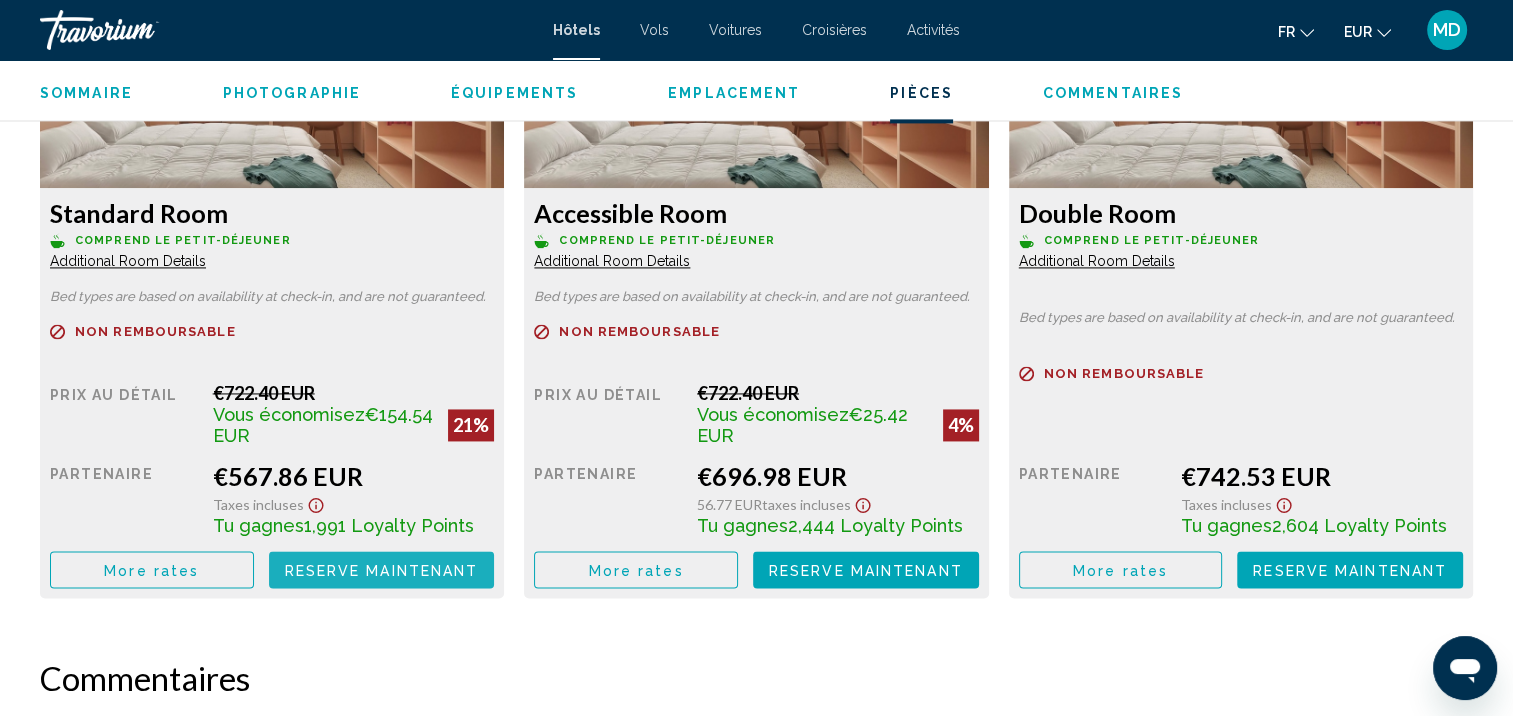 click on "Reserve maintenant" at bounding box center [382, 570] 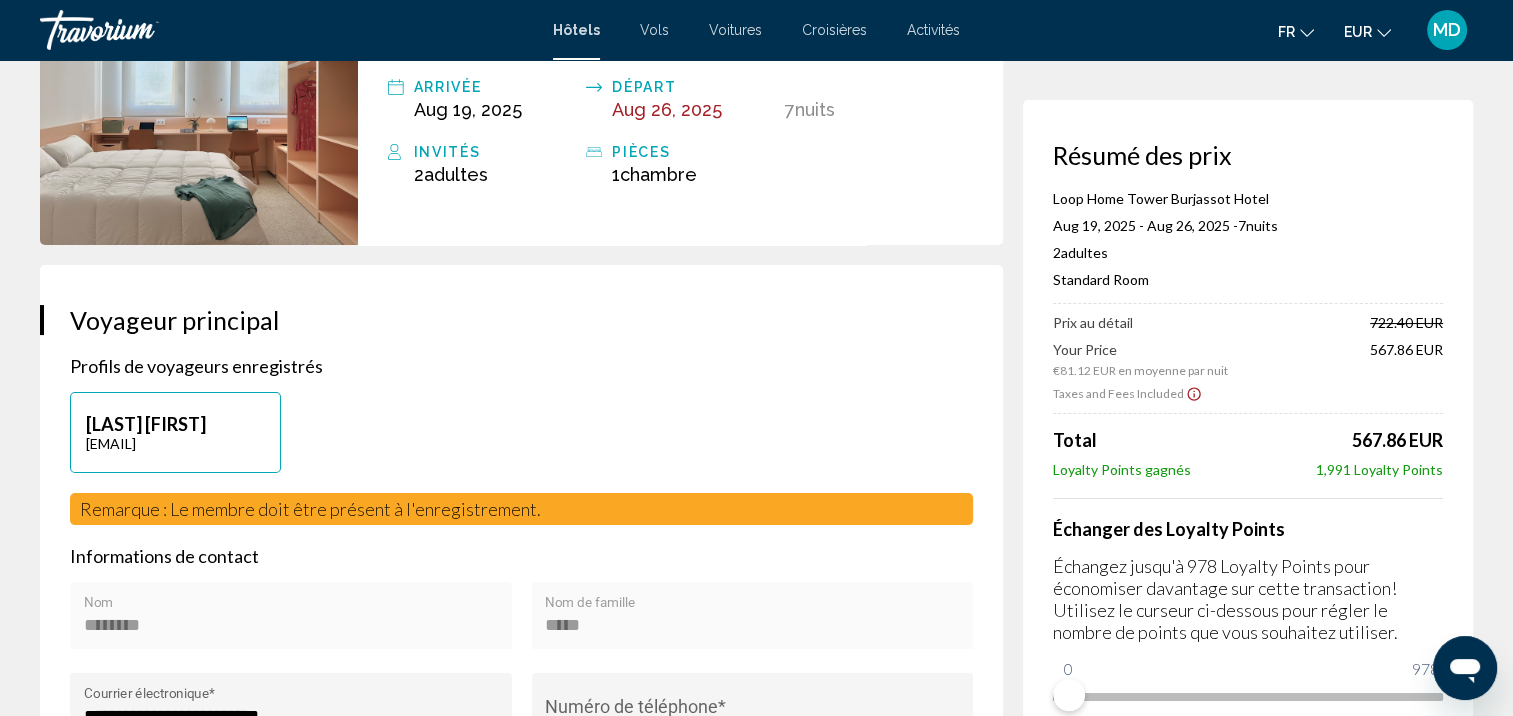 scroll, scrollTop: 196, scrollLeft: 0, axis: vertical 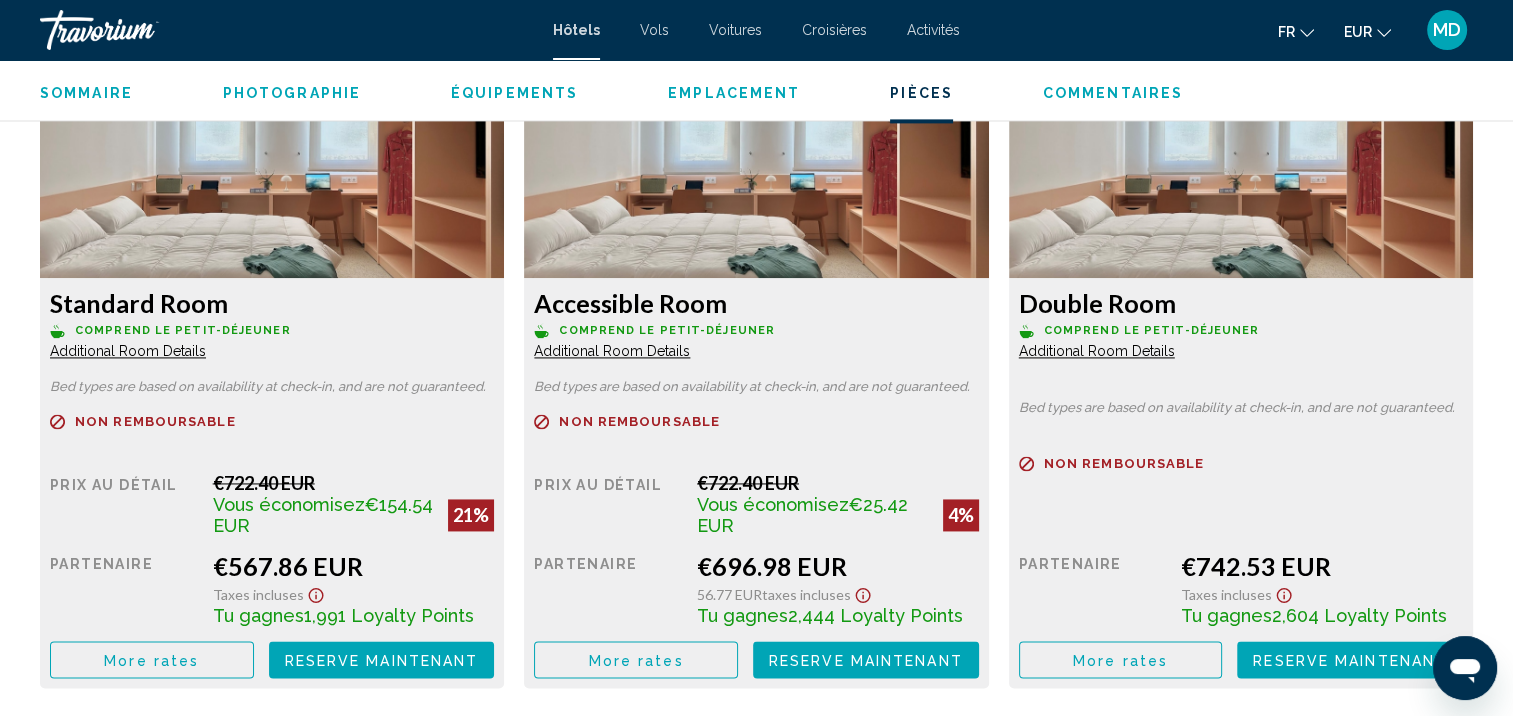 type 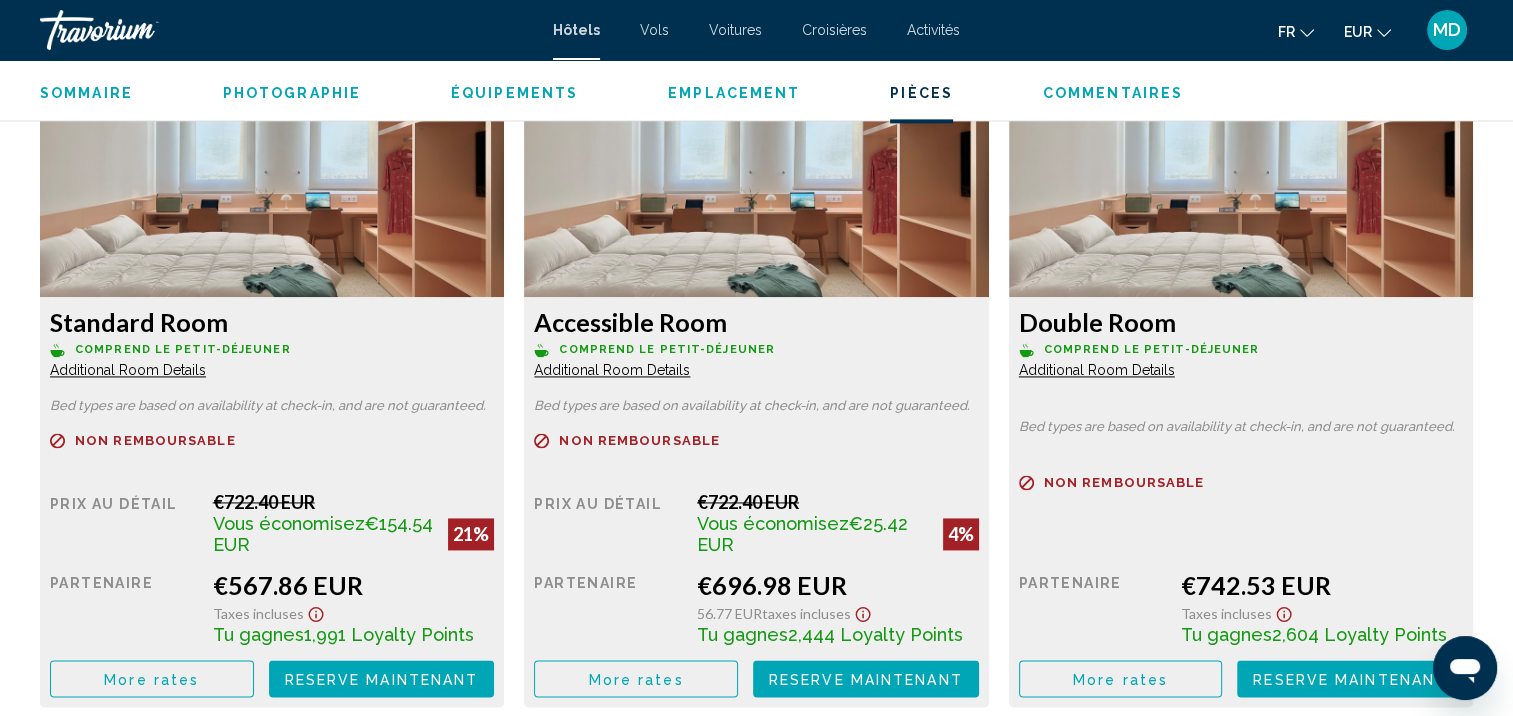 scroll, scrollTop: 2787, scrollLeft: 0, axis: vertical 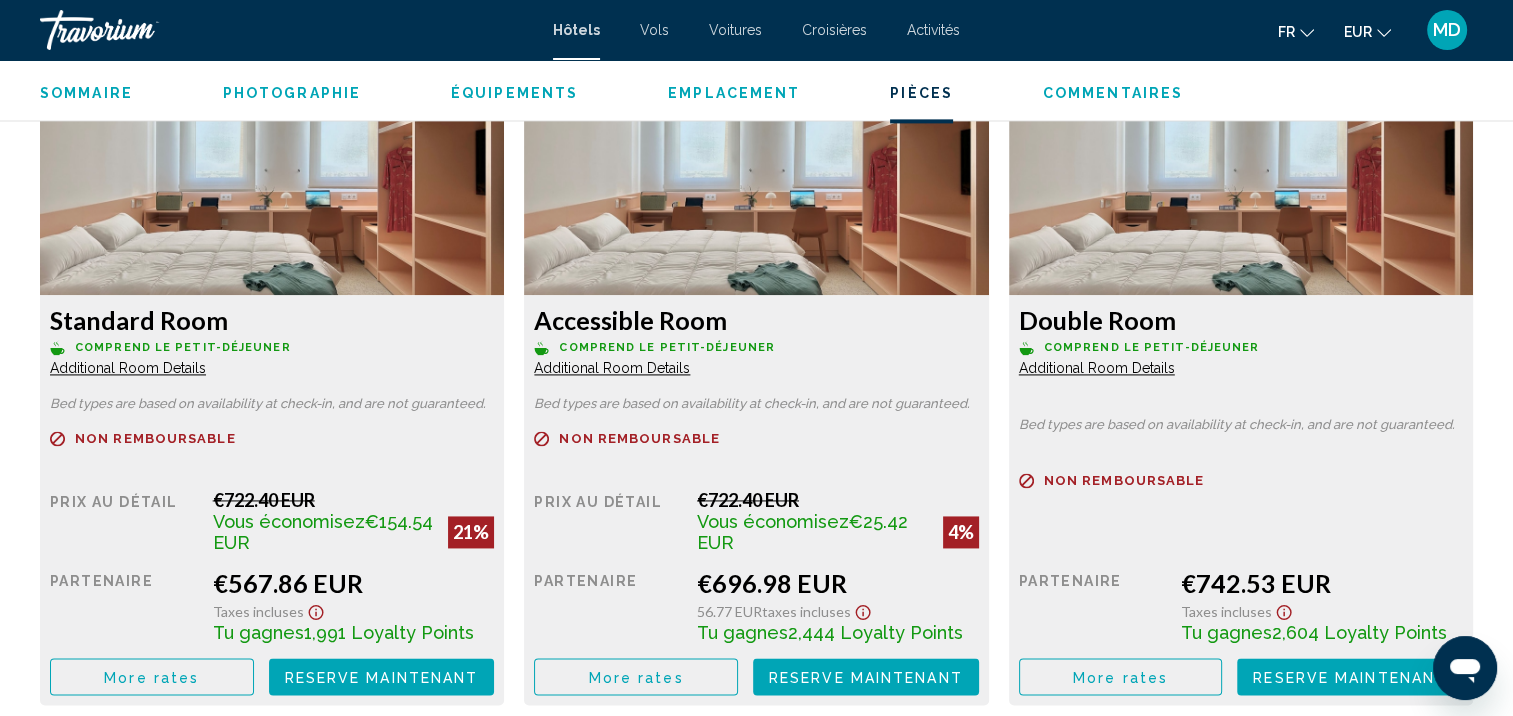 click on "Reserve maintenant" at bounding box center (382, 677) 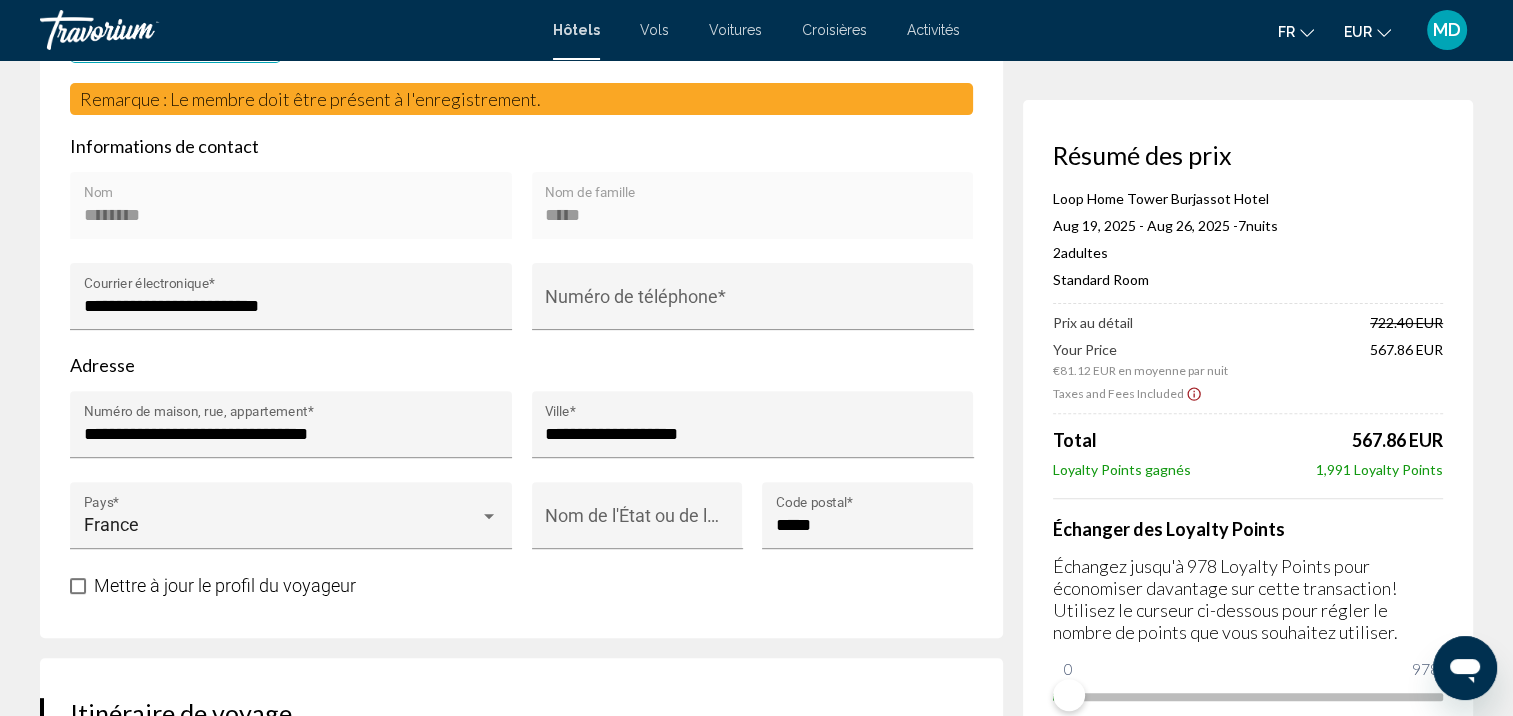 scroll, scrollTop: 607, scrollLeft: 0, axis: vertical 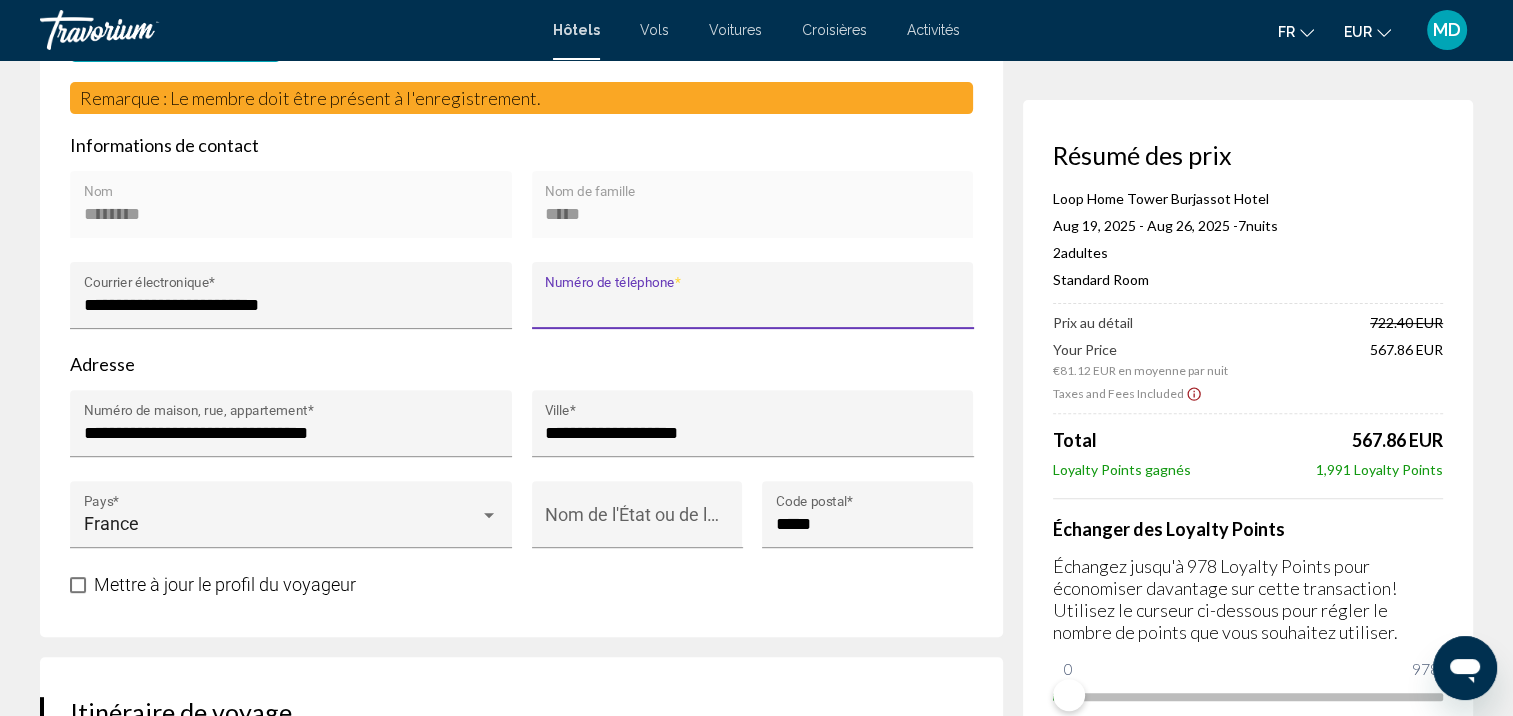 click on "Numéro de téléphone  *" at bounding box center (752, 305) 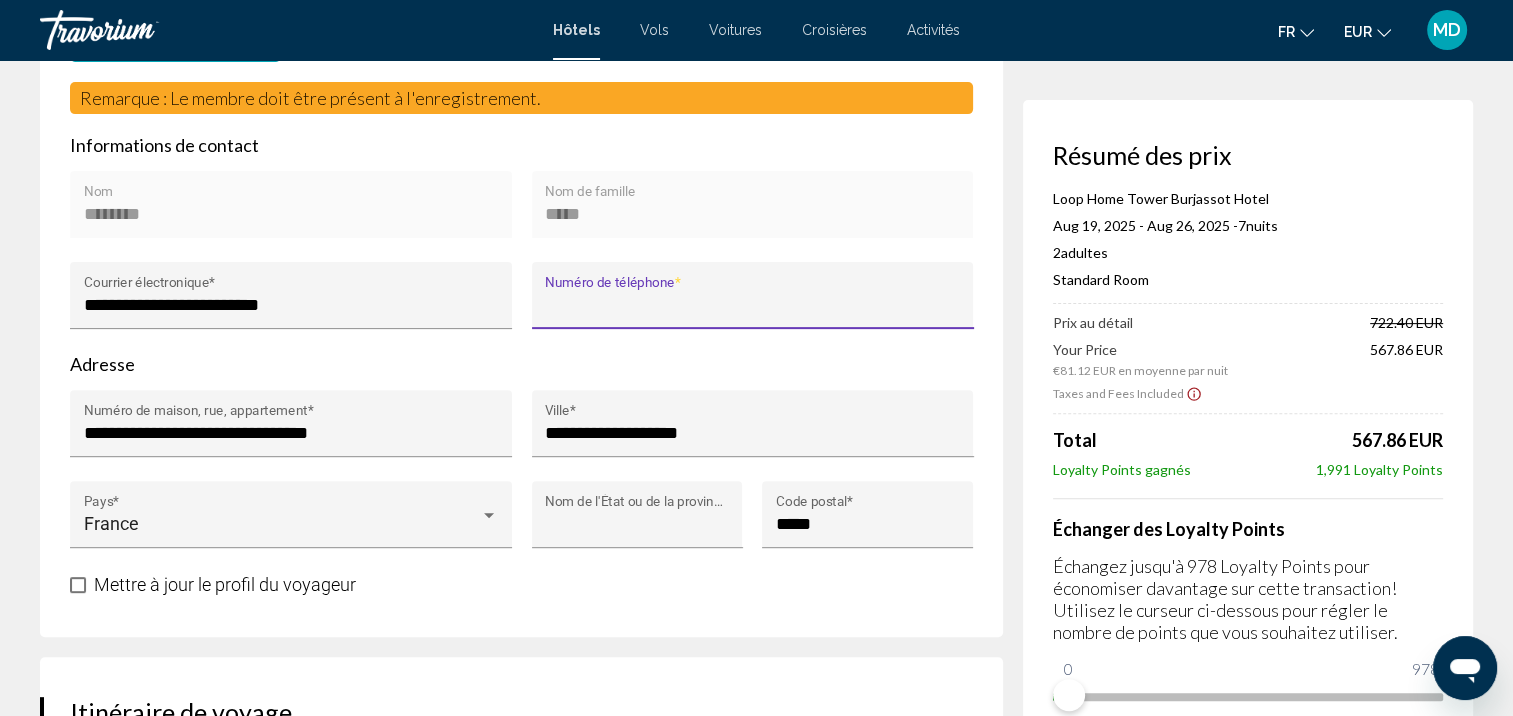 type on "**********" 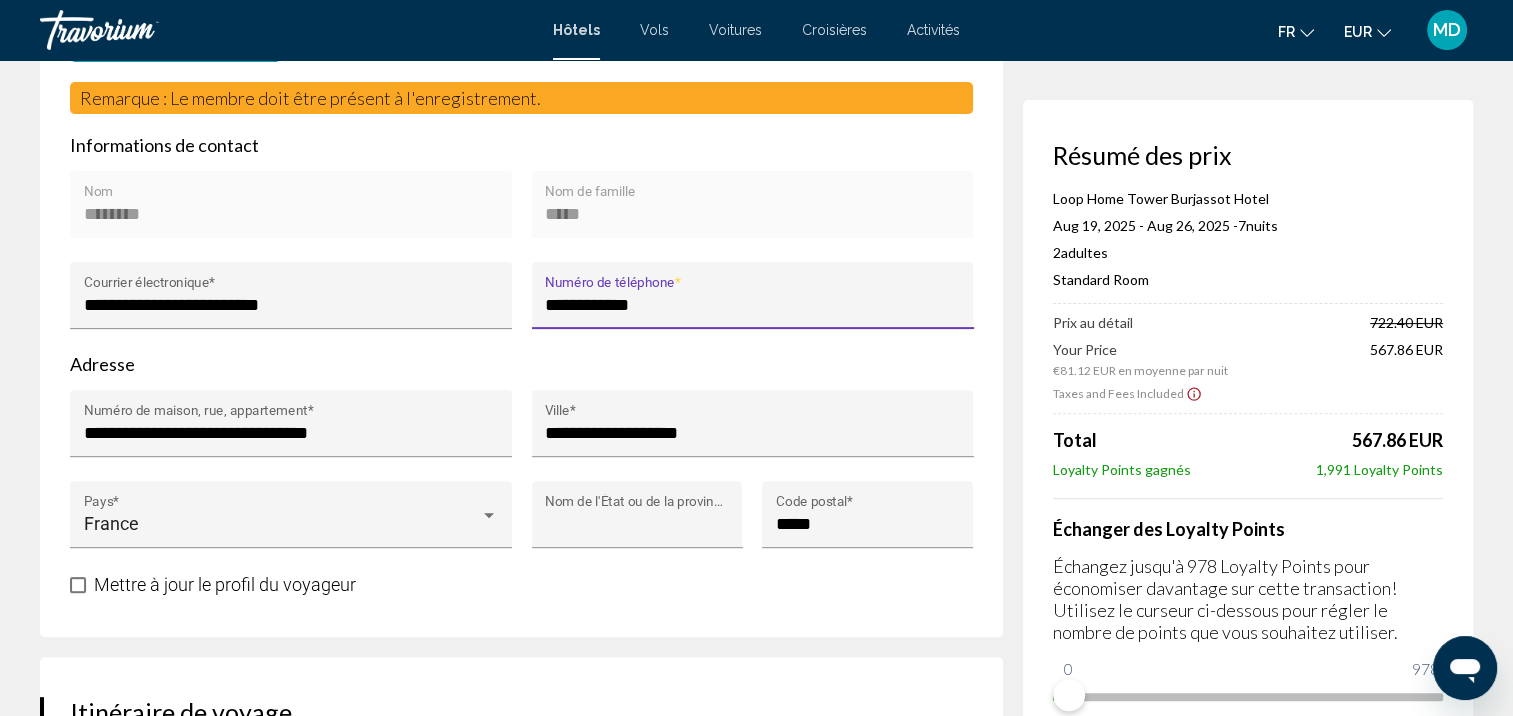 type on "**********" 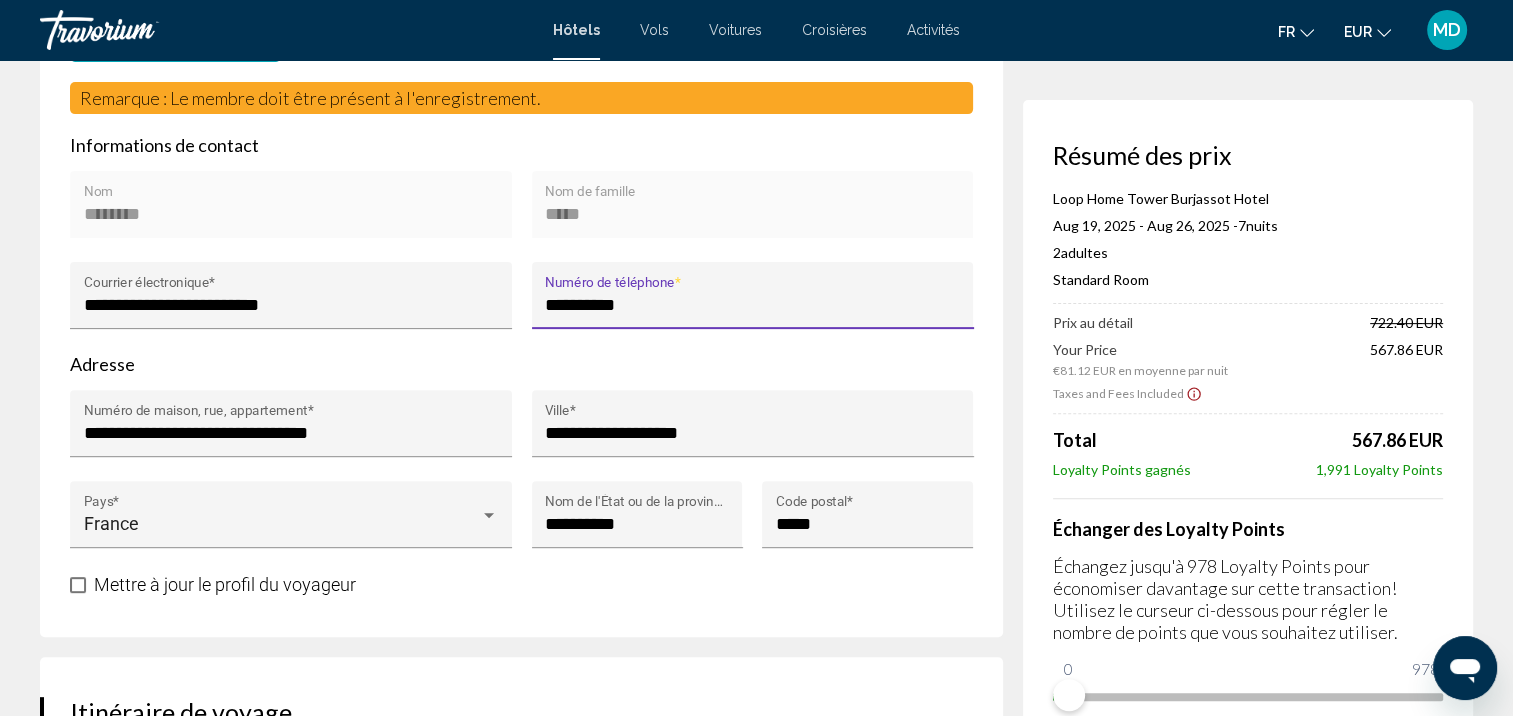 click on "**********" at bounding box center (752, 305) 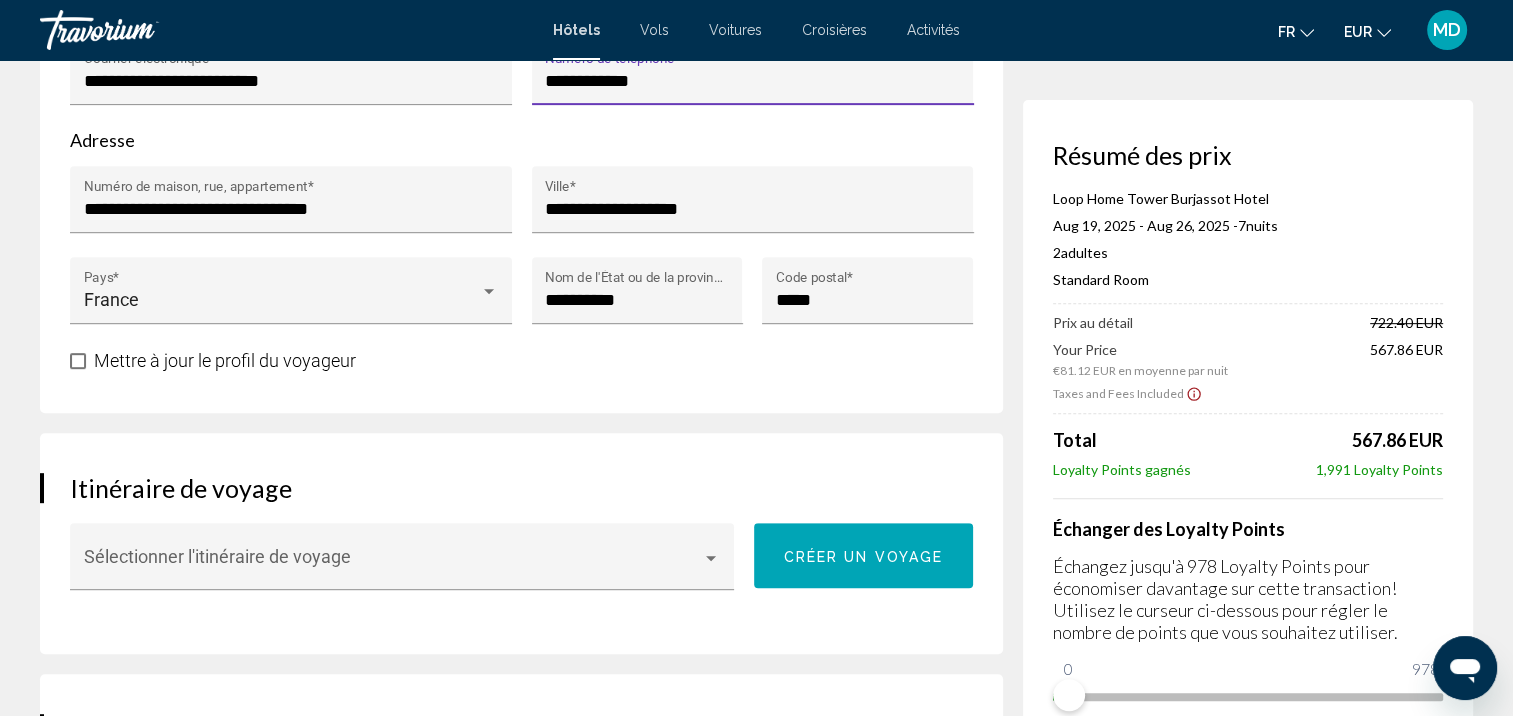 scroll, scrollTop: 1004, scrollLeft: 0, axis: vertical 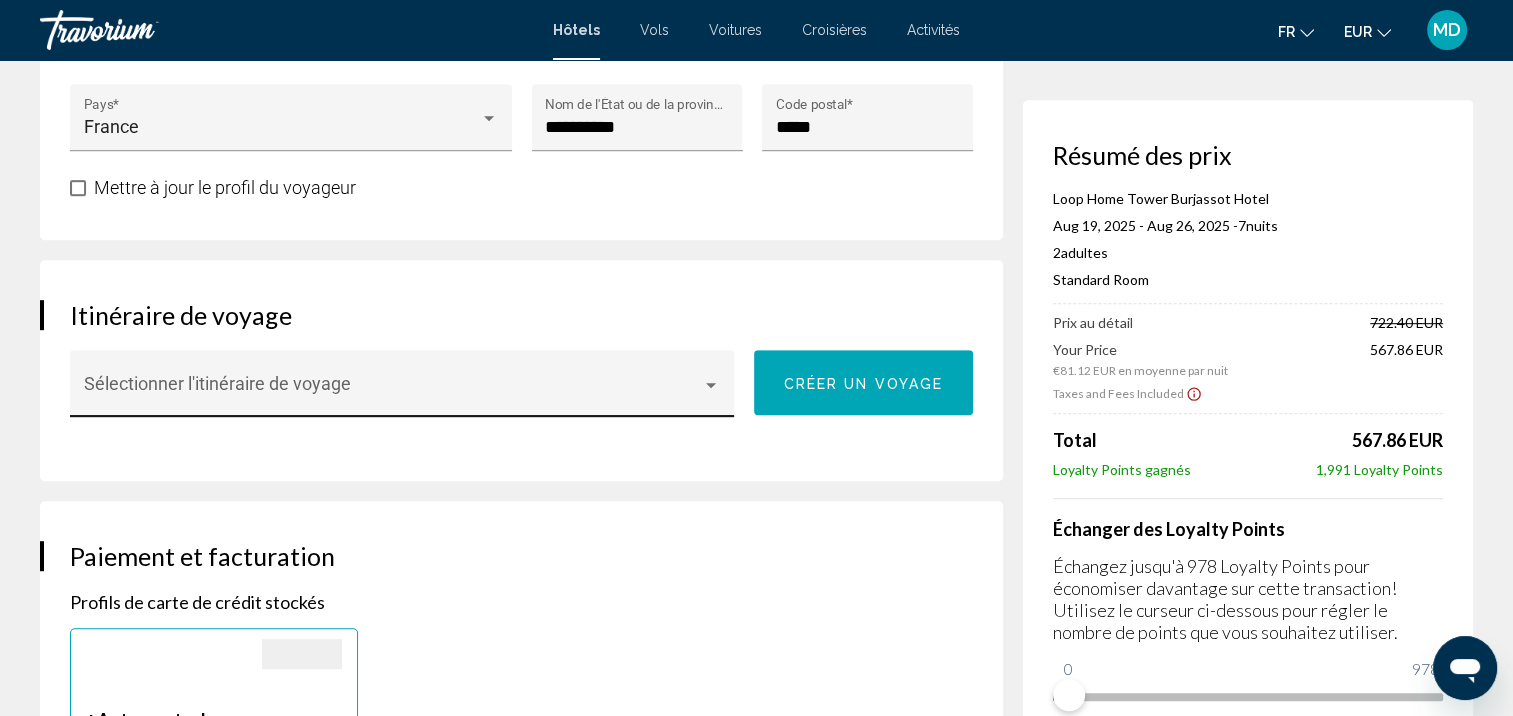 type on "**********" 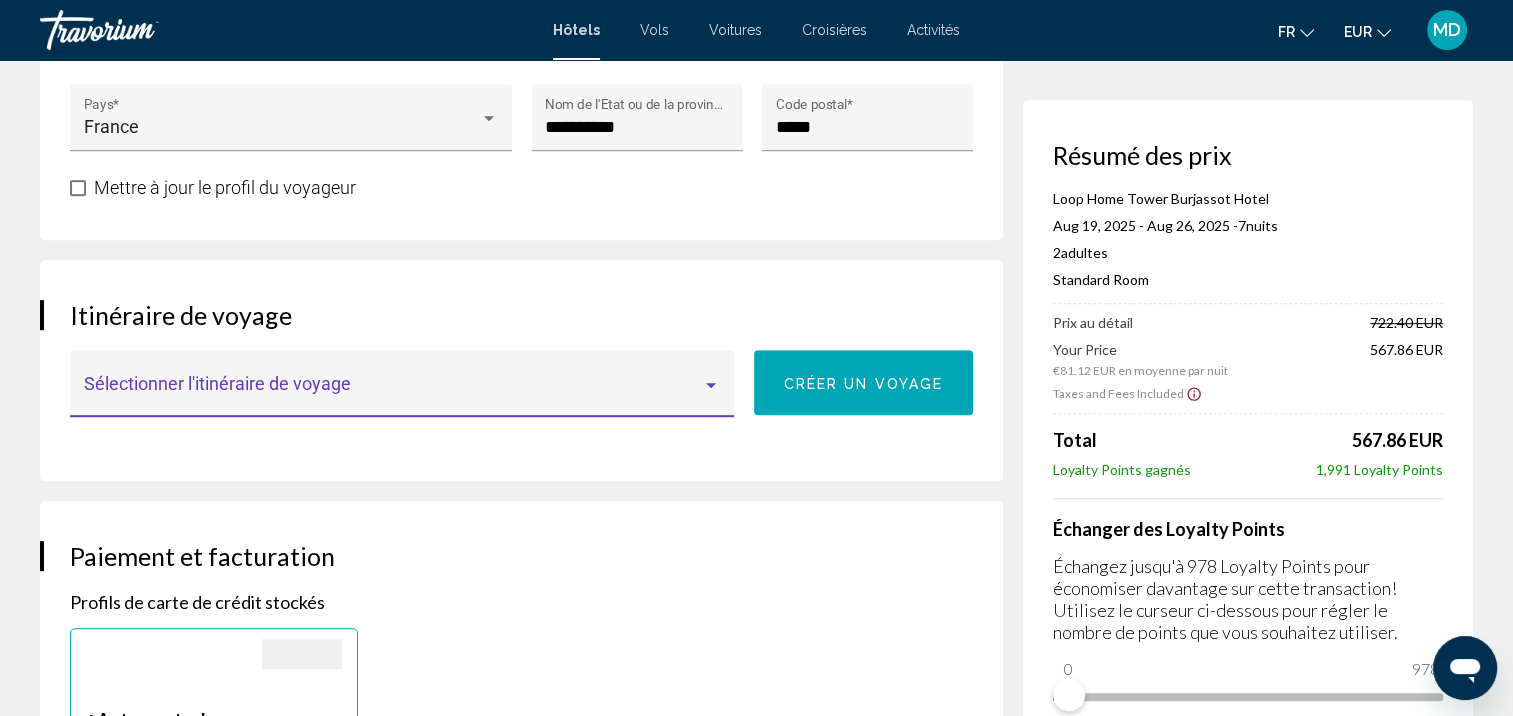 click at bounding box center [393, 393] 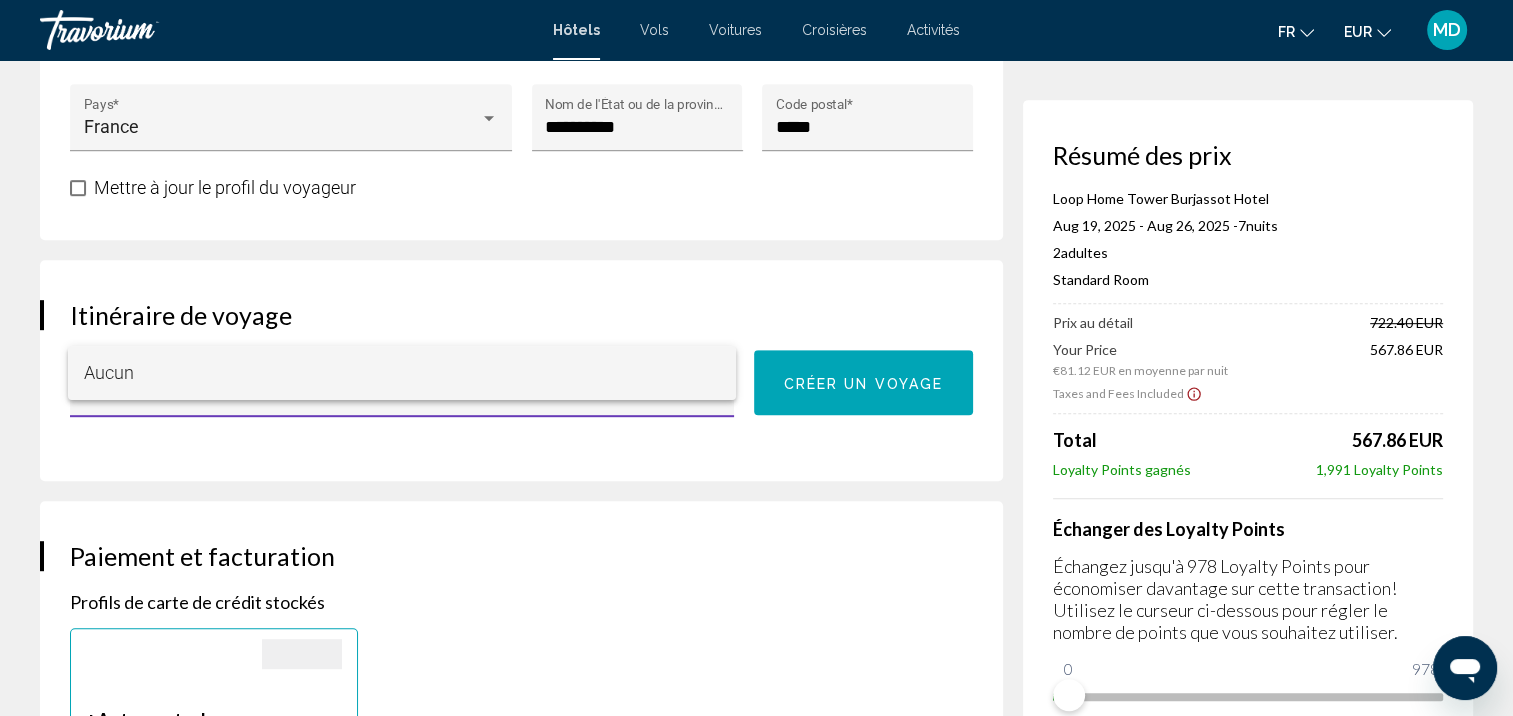 scroll, scrollTop: 1020, scrollLeft: 0, axis: vertical 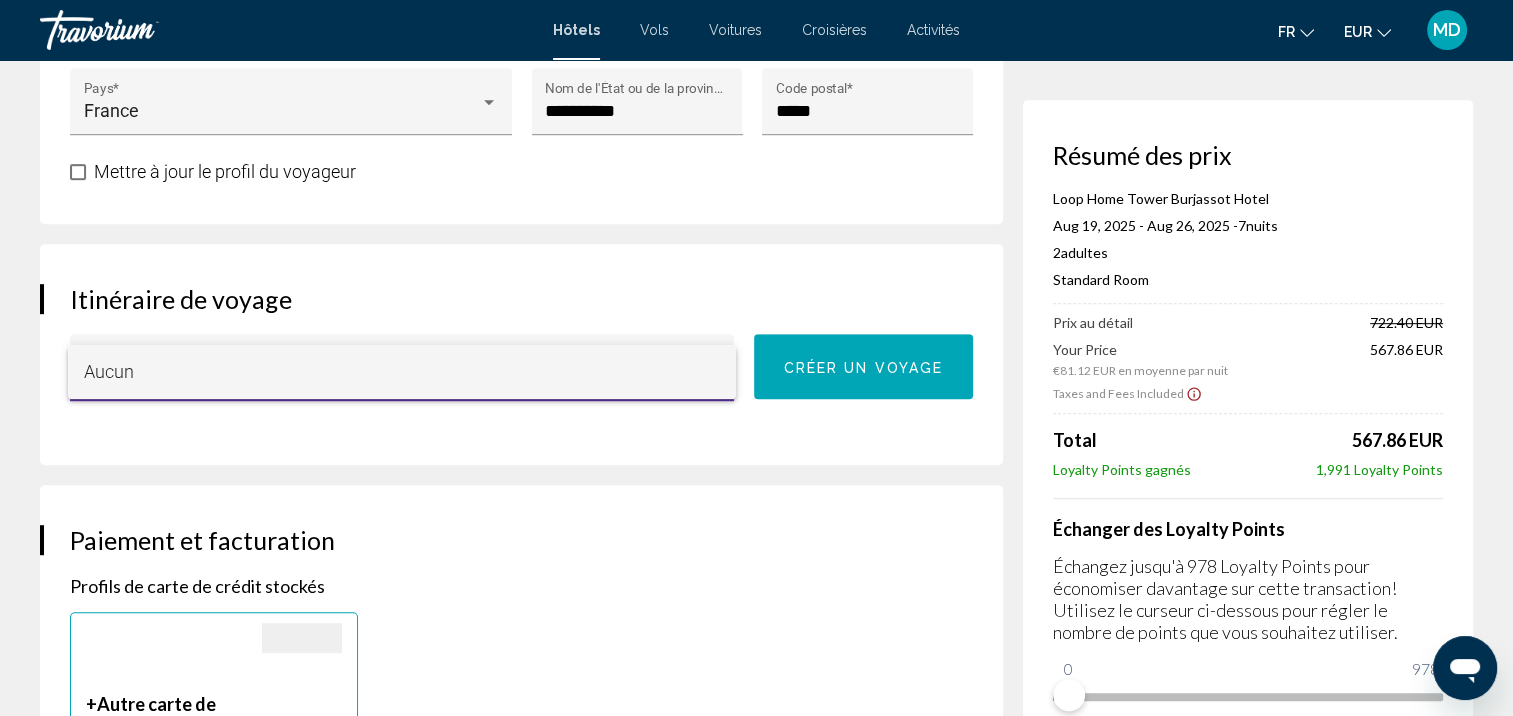 click on "Aucun" at bounding box center (402, 372) 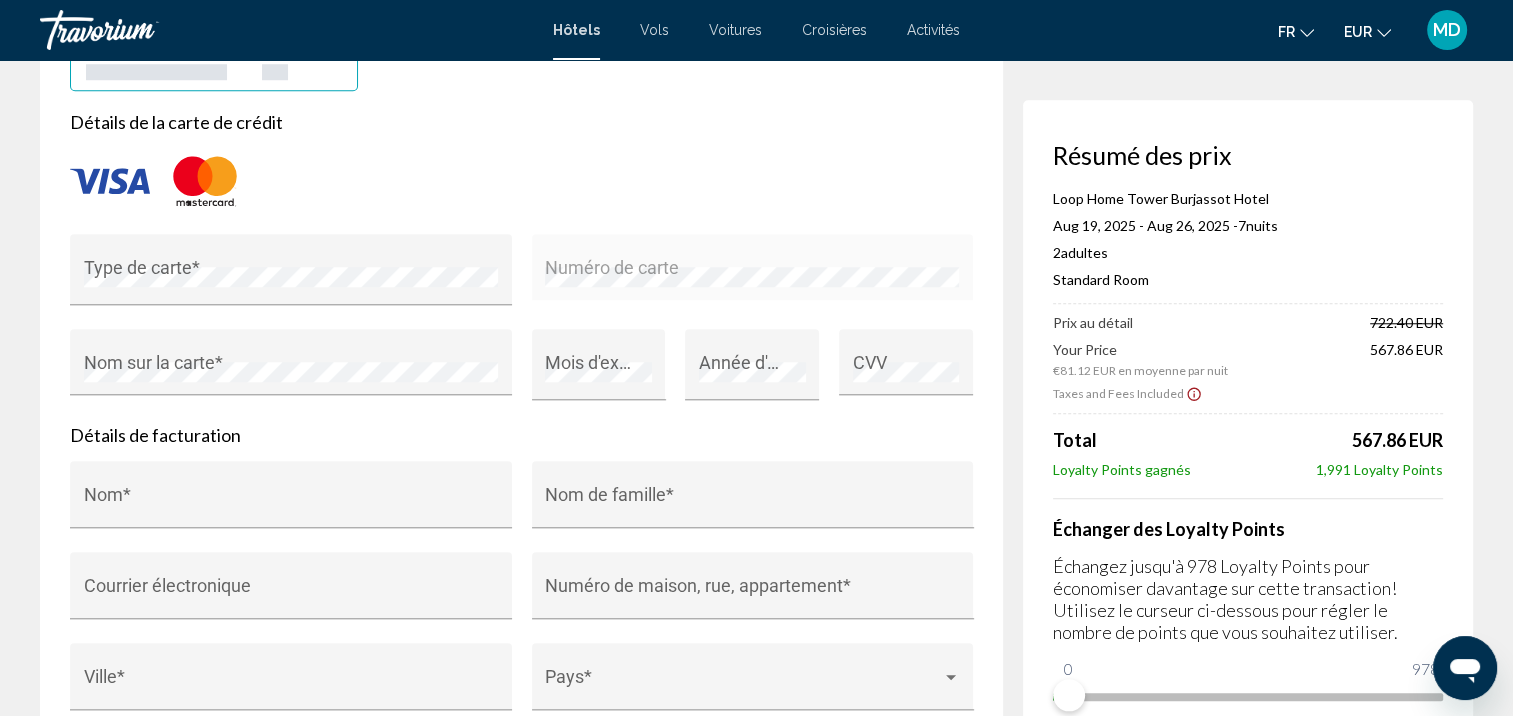 scroll, scrollTop: 1731, scrollLeft: 0, axis: vertical 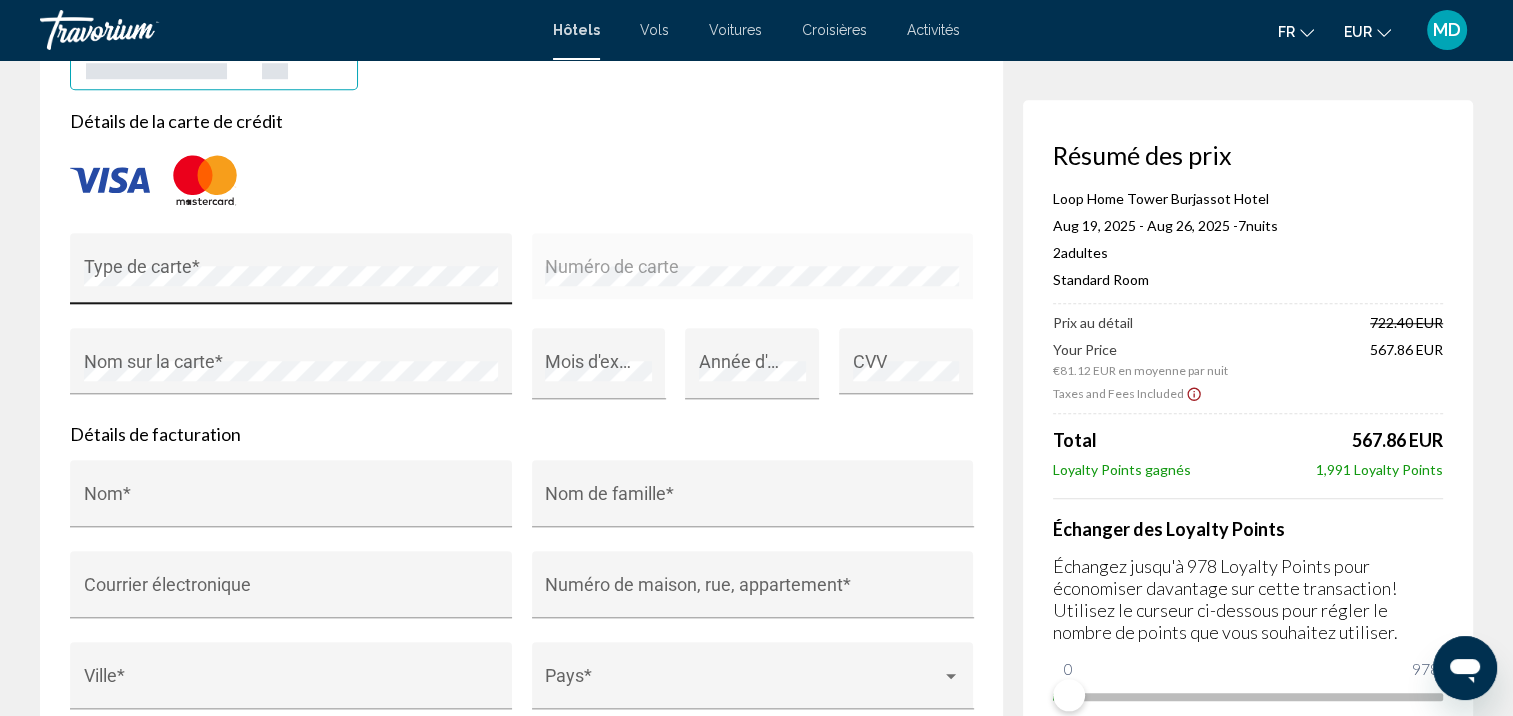 click on "Type de carte  *" at bounding box center [291, 275] 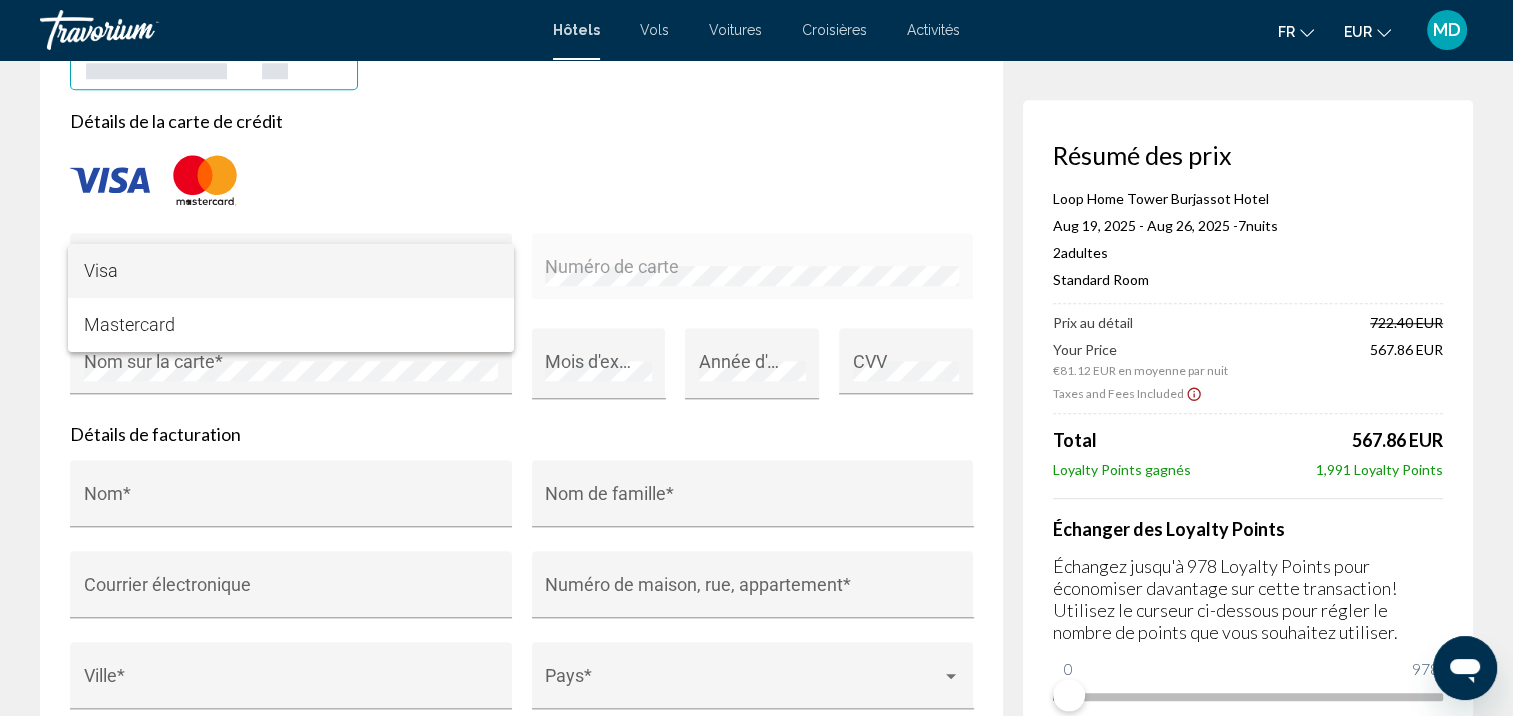 click on "Visa" at bounding box center [291, 271] 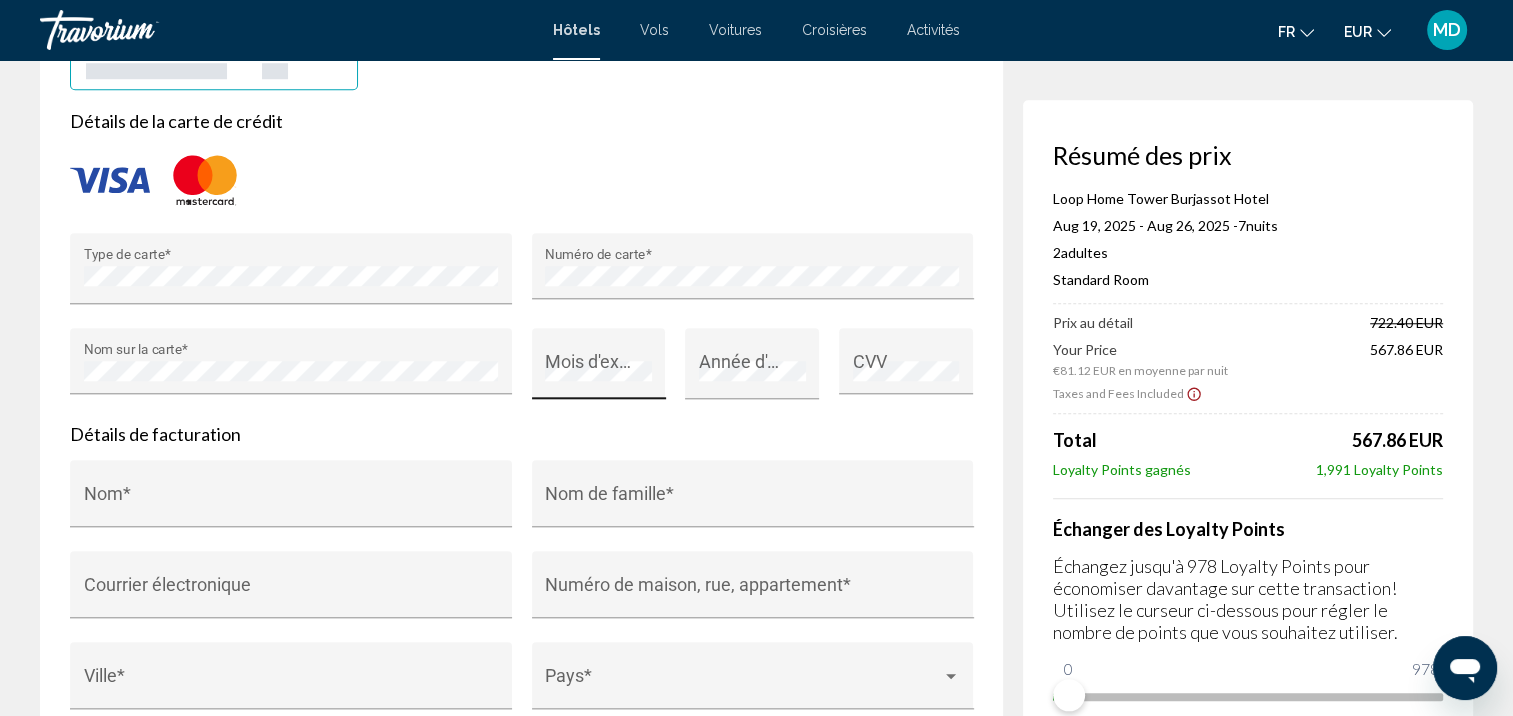click on "Mois d'expiration  *" at bounding box center [598, 370] 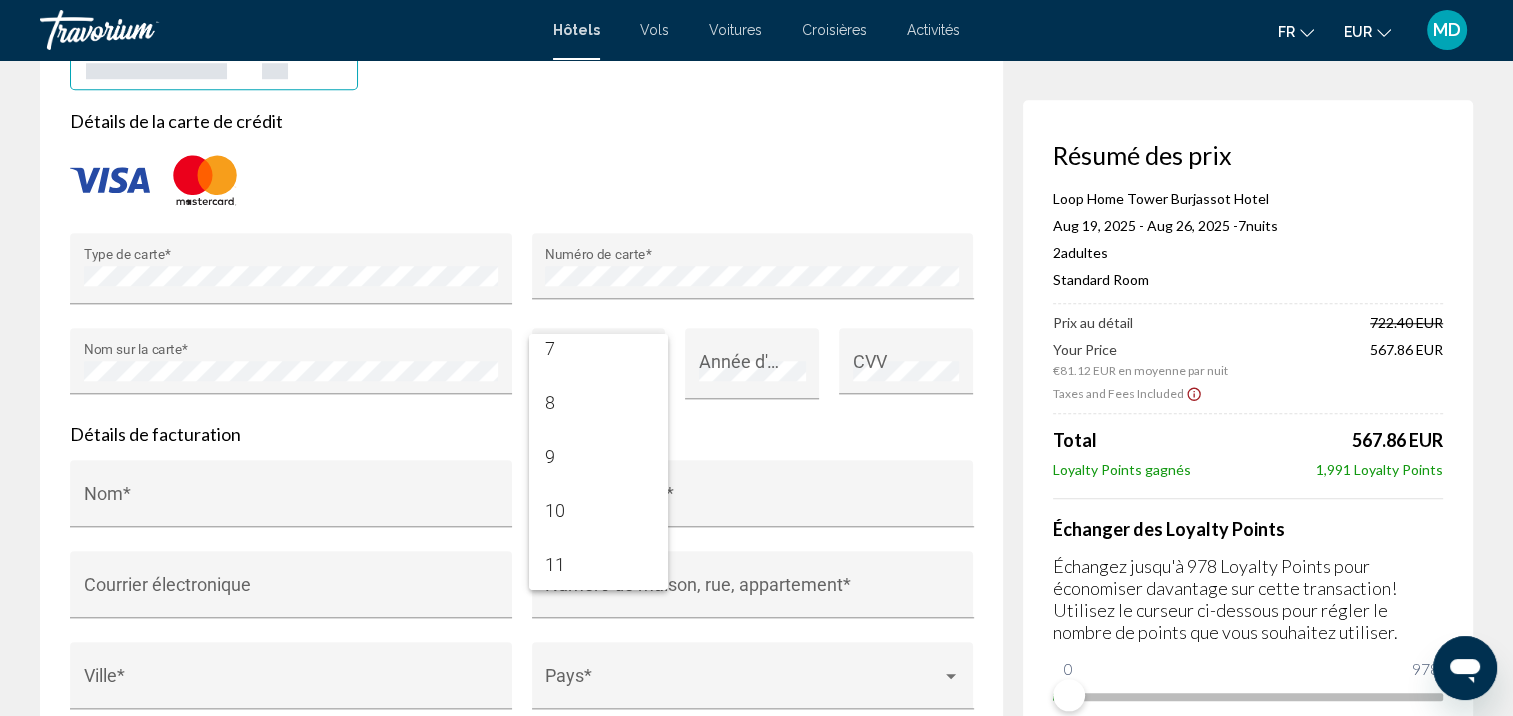 scroll, scrollTop: 362, scrollLeft: 0, axis: vertical 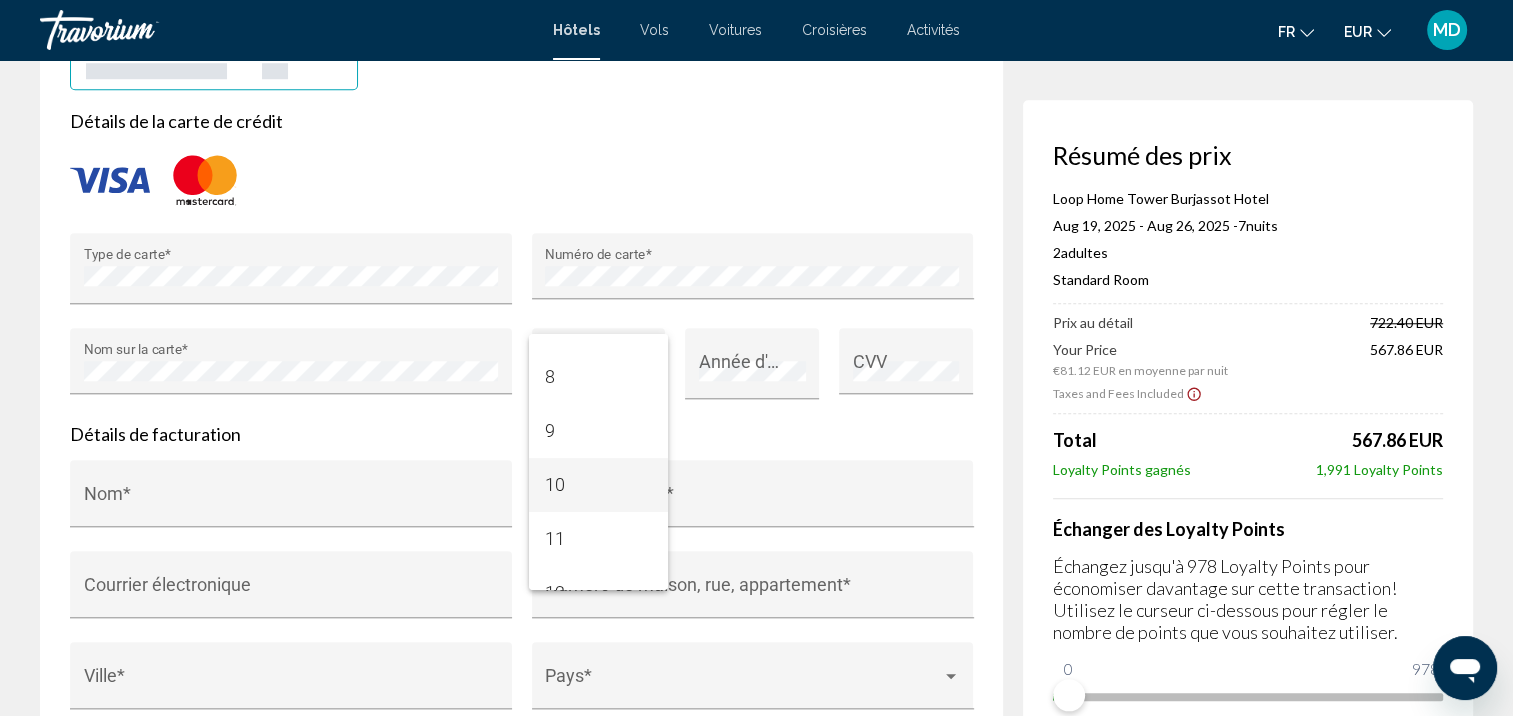 click on "10" at bounding box center [598, 485] 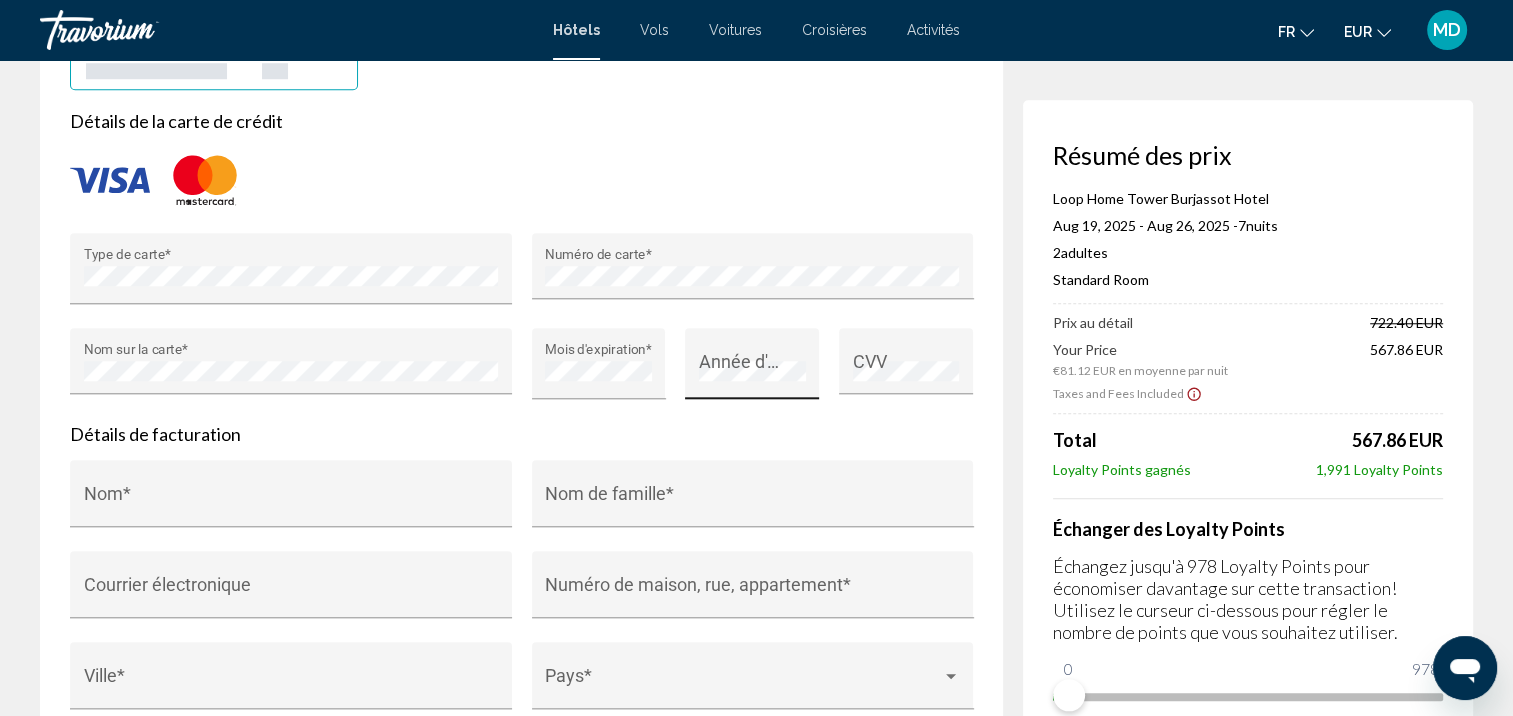 click on "Année d'expiration  *" at bounding box center (752, 370) 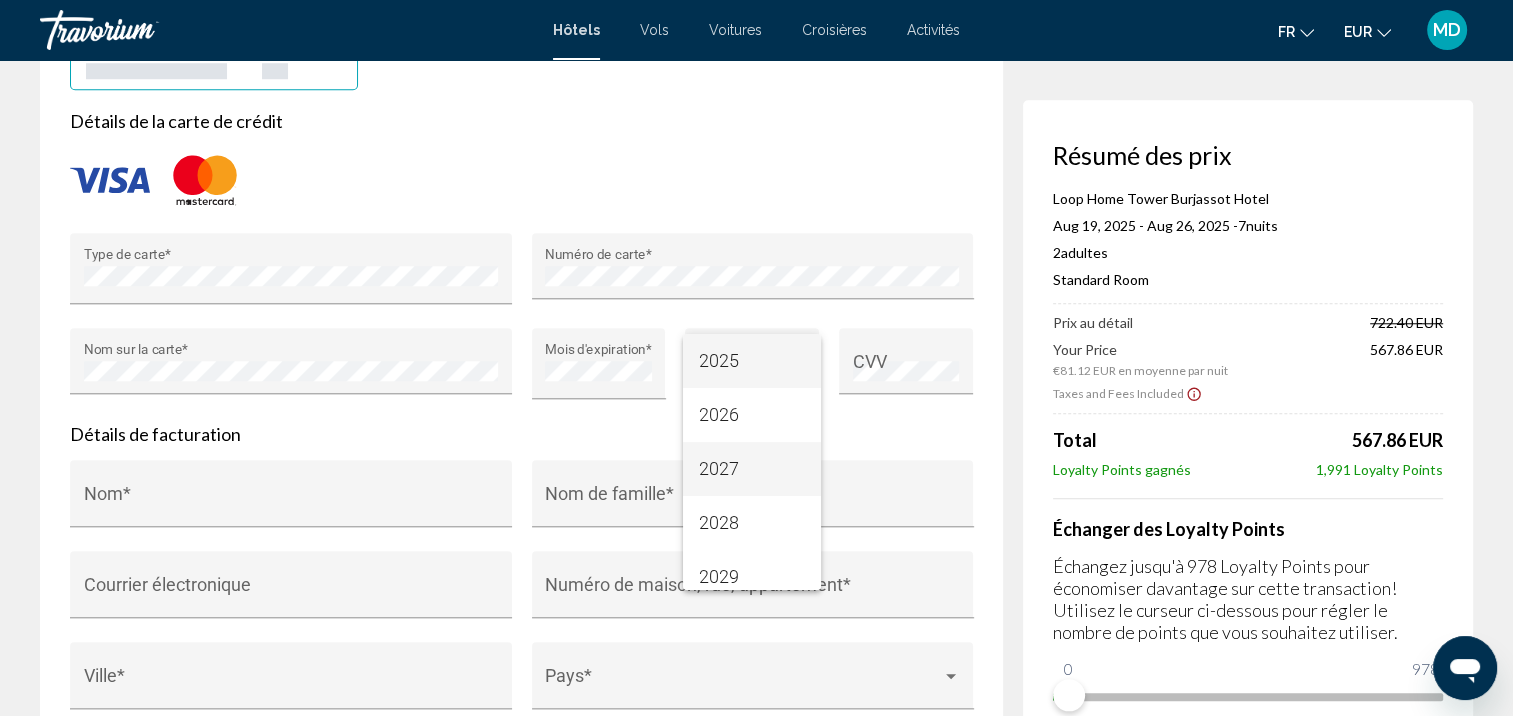 click on "2027" at bounding box center [752, 469] 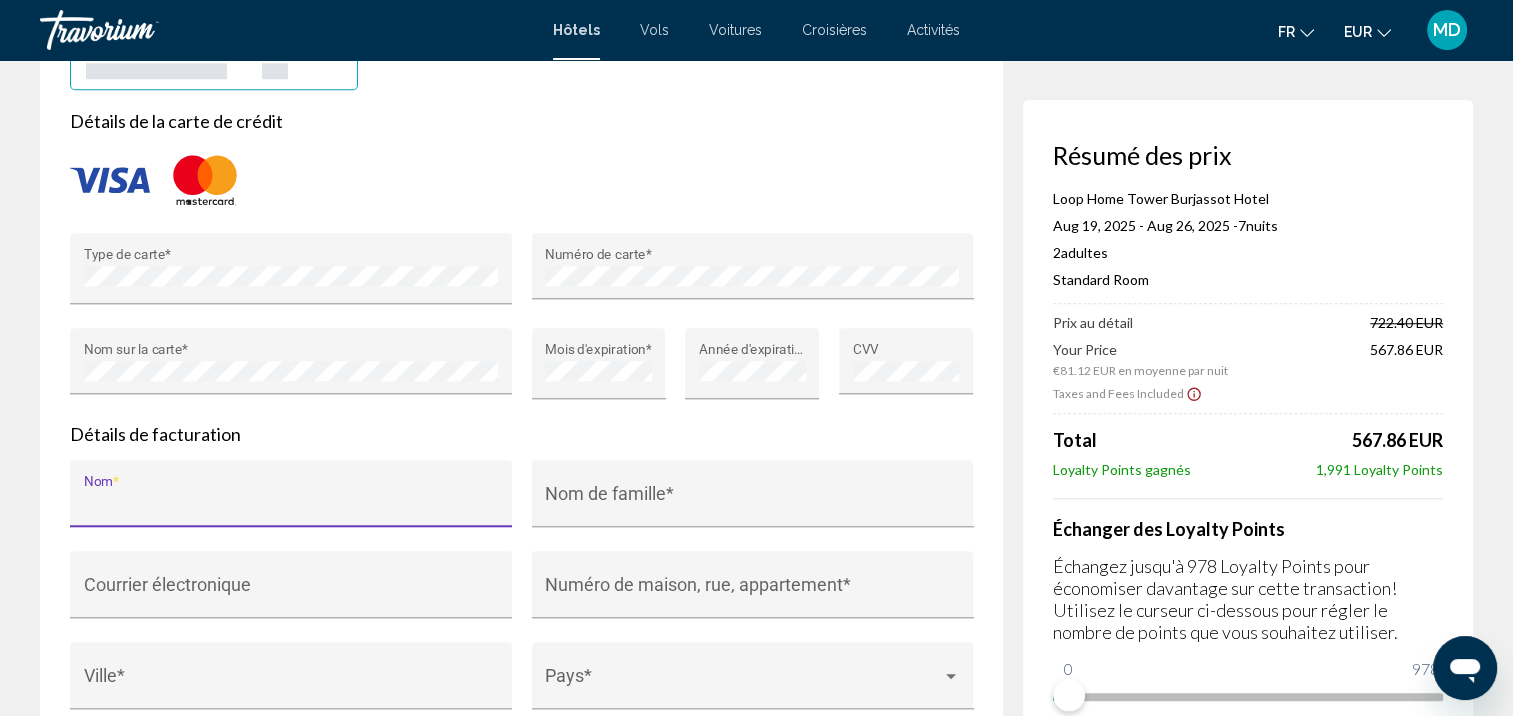 drag, startPoint x: 429, startPoint y: 485, endPoint x: 440, endPoint y: 494, distance: 14.21267 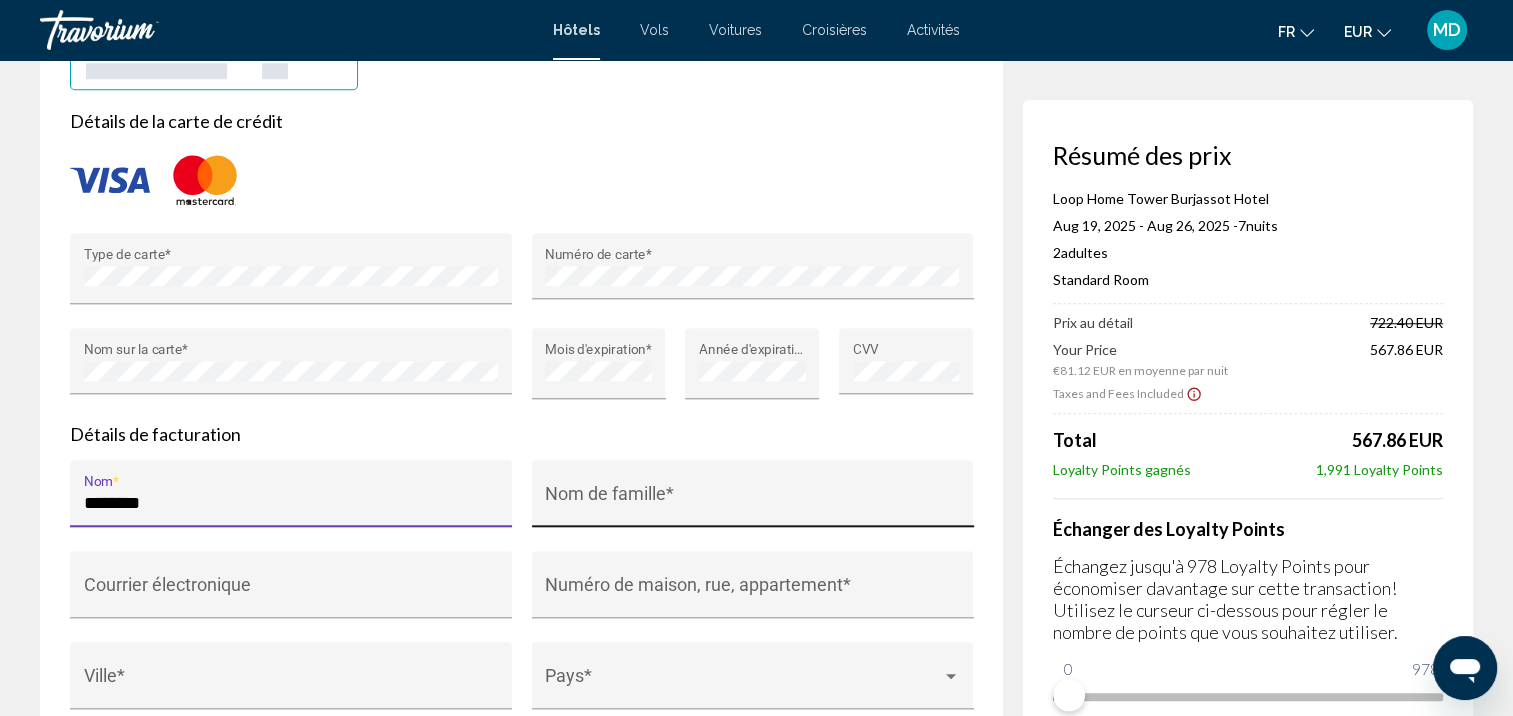 type on "********" 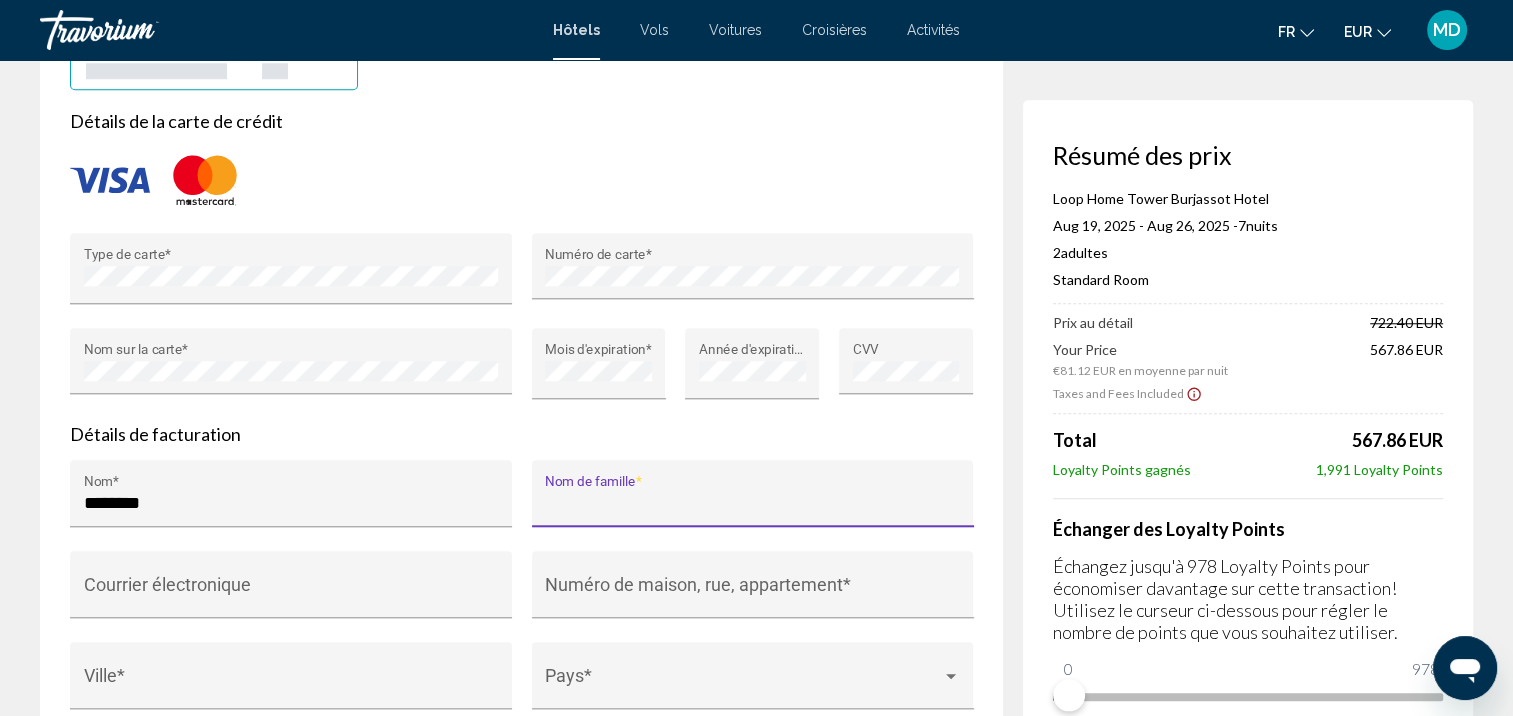 click on "Nom de famille  *" at bounding box center (752, 503) 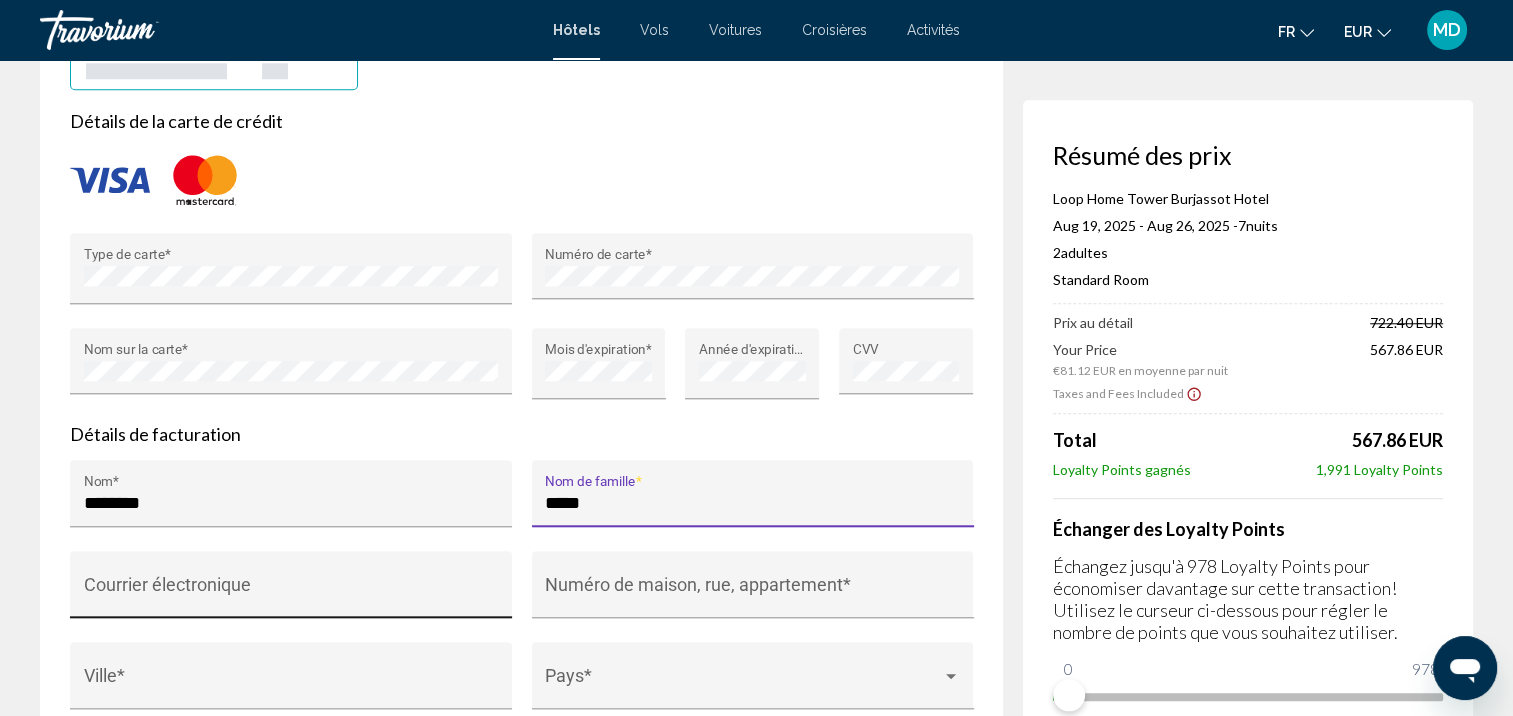 type on "*****" 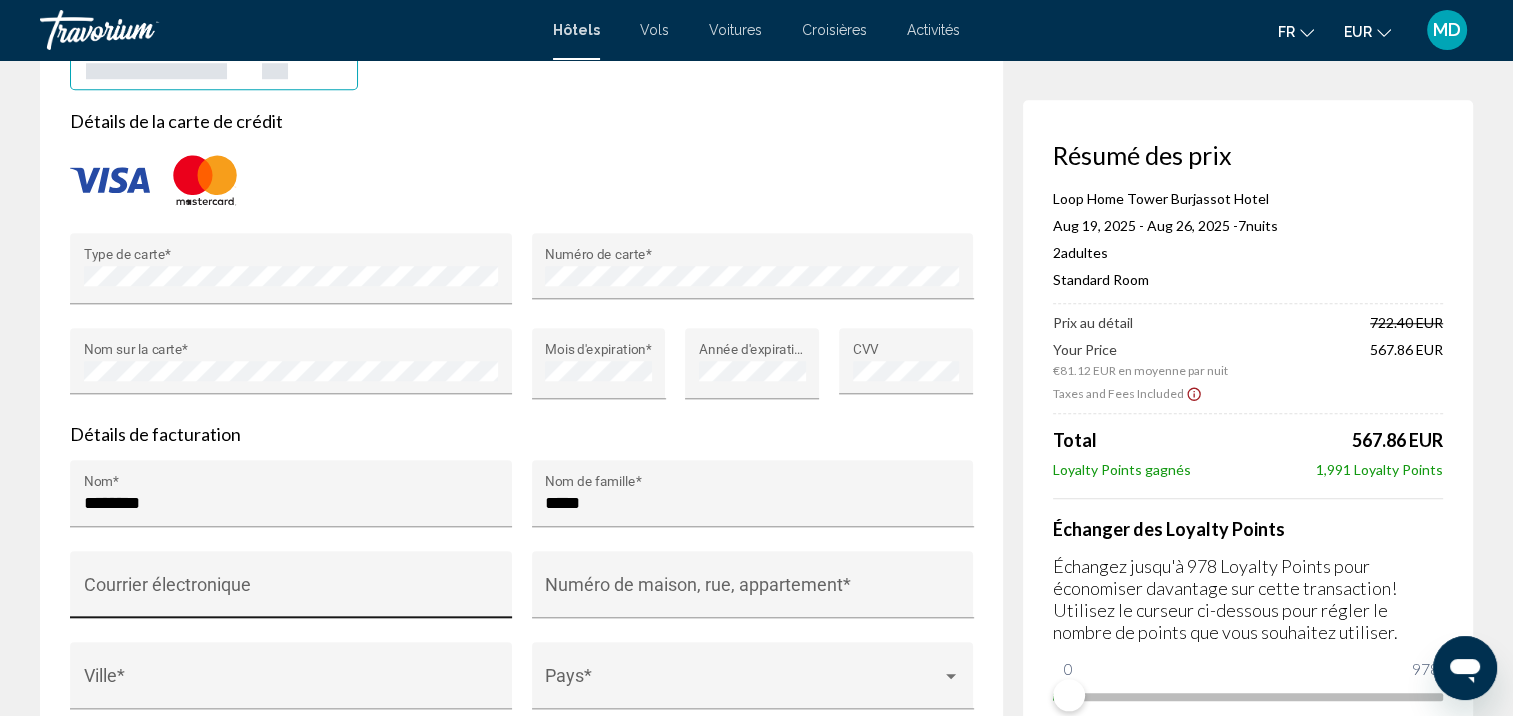 click on "Courrier électronique" at bounding box center (291, 590) 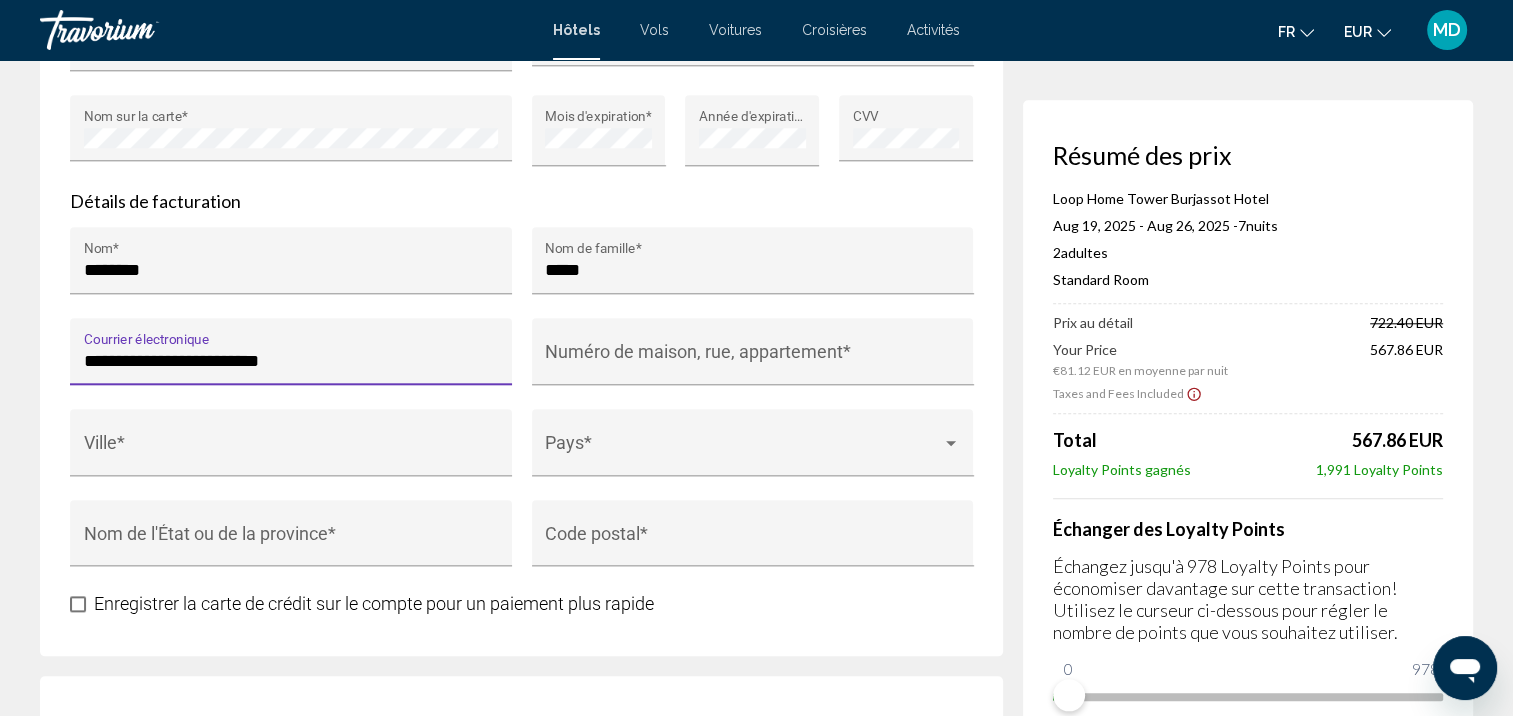scroll, scrollTop: 1968, scrollLeft: 0, axis: vertical 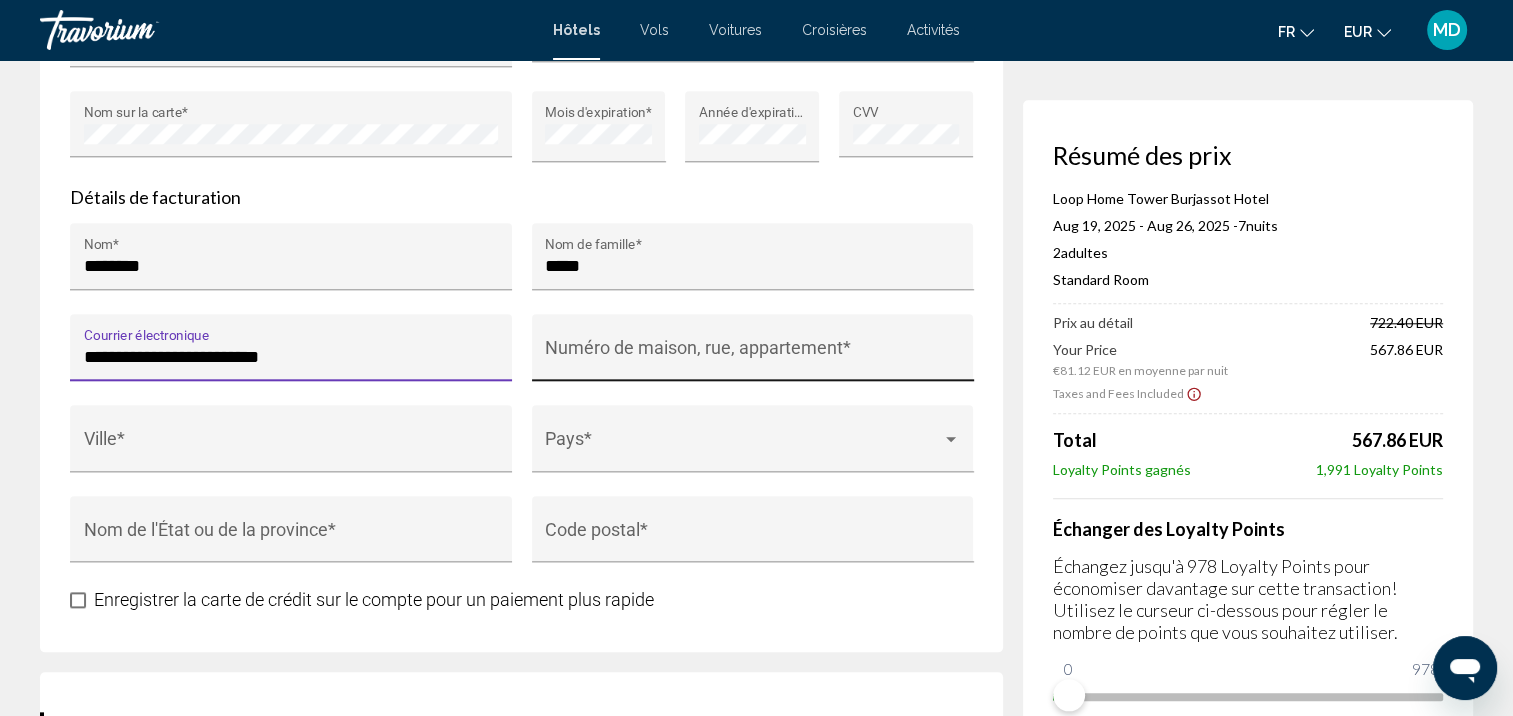 type on "**********" 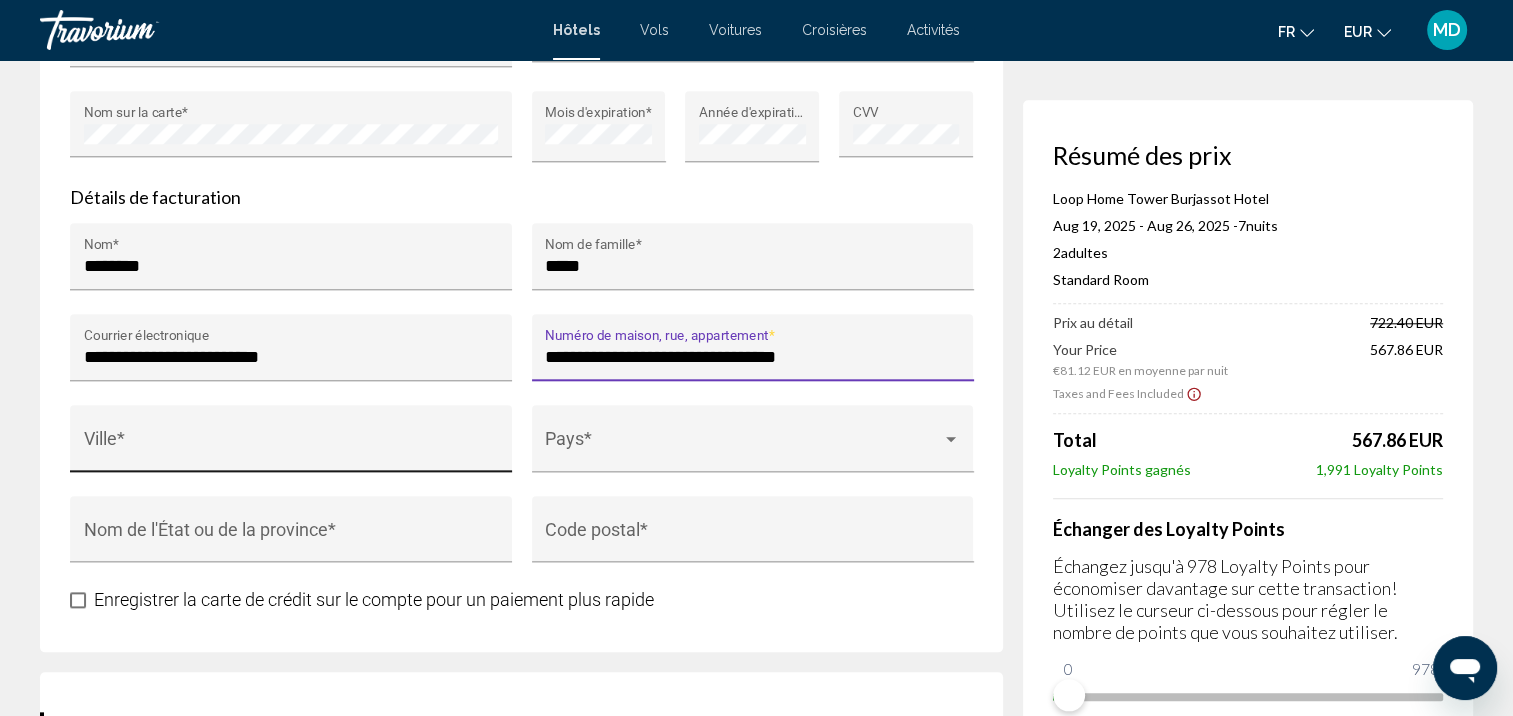 type on "**********" 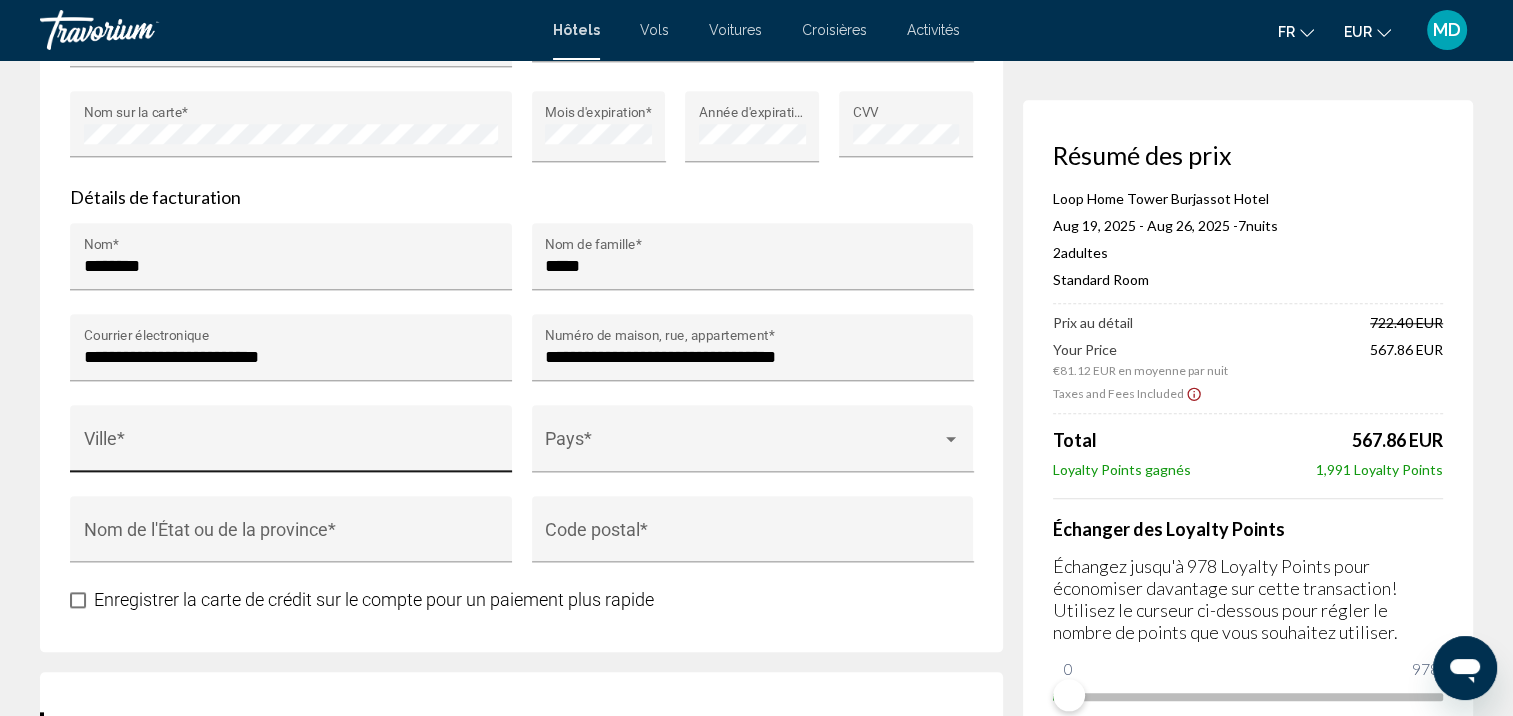 click on "Ville  *" at bounding box center [291, 444] 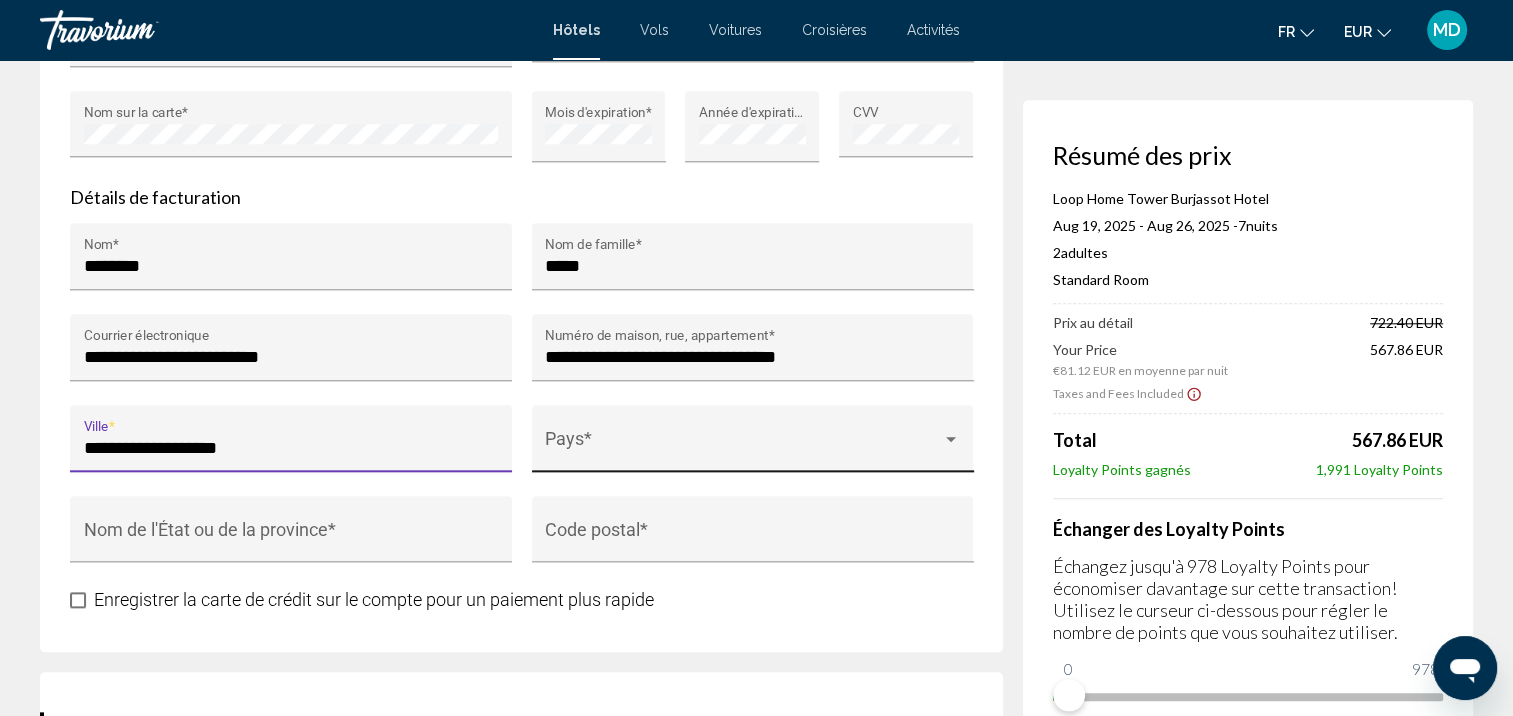 type on "**********" 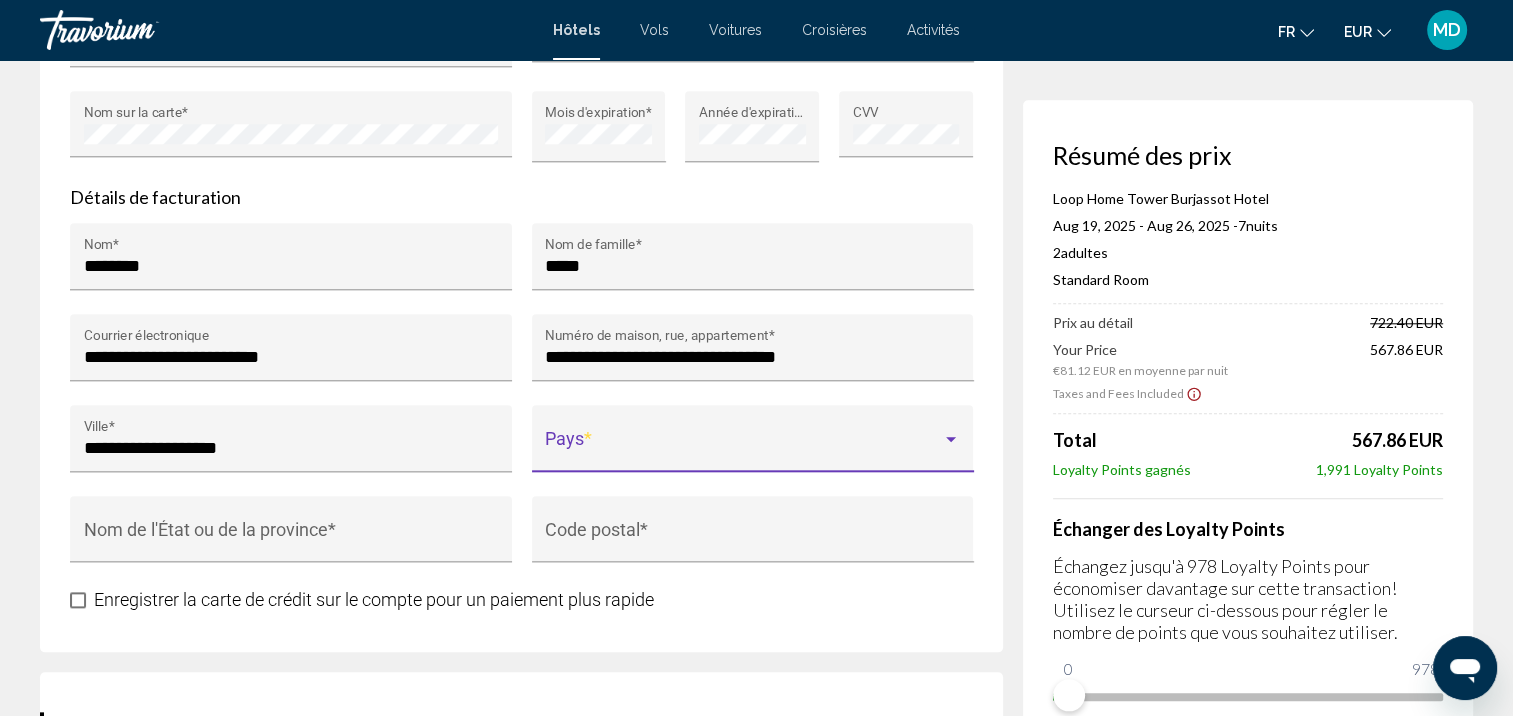 click at bounding box center (743, 448) 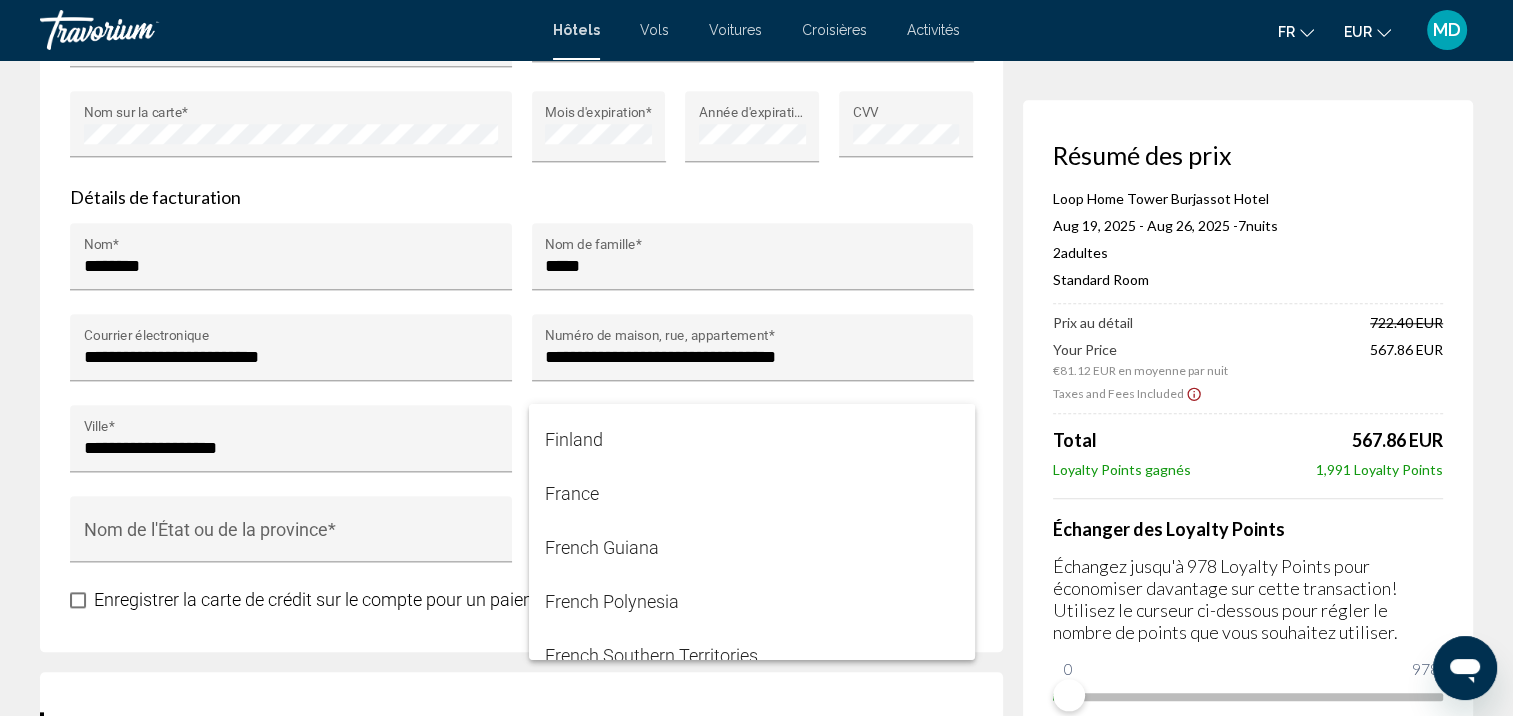 scroll, scrollTop: 4100, scrollLeft: 0, axis: vertical 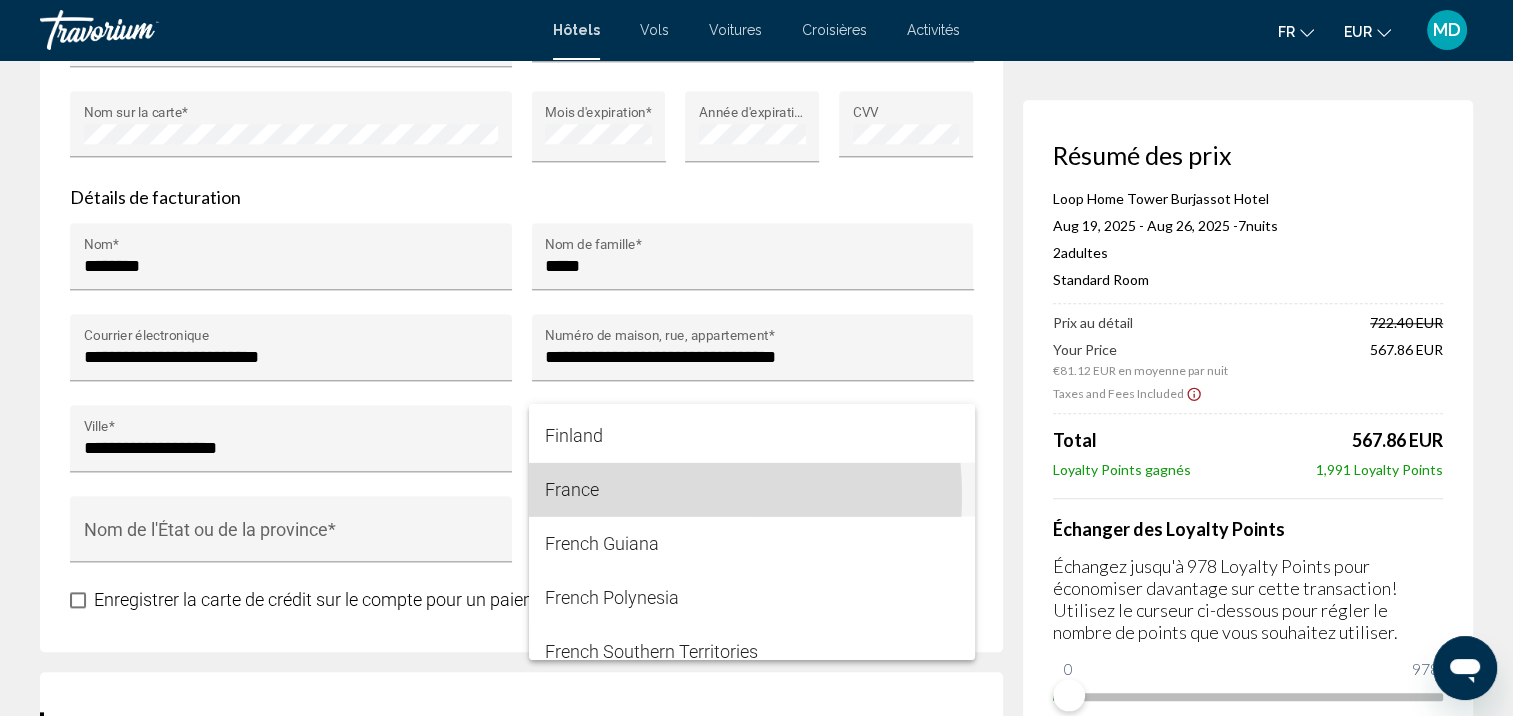 click on "France" at bounding box center (752, 489) 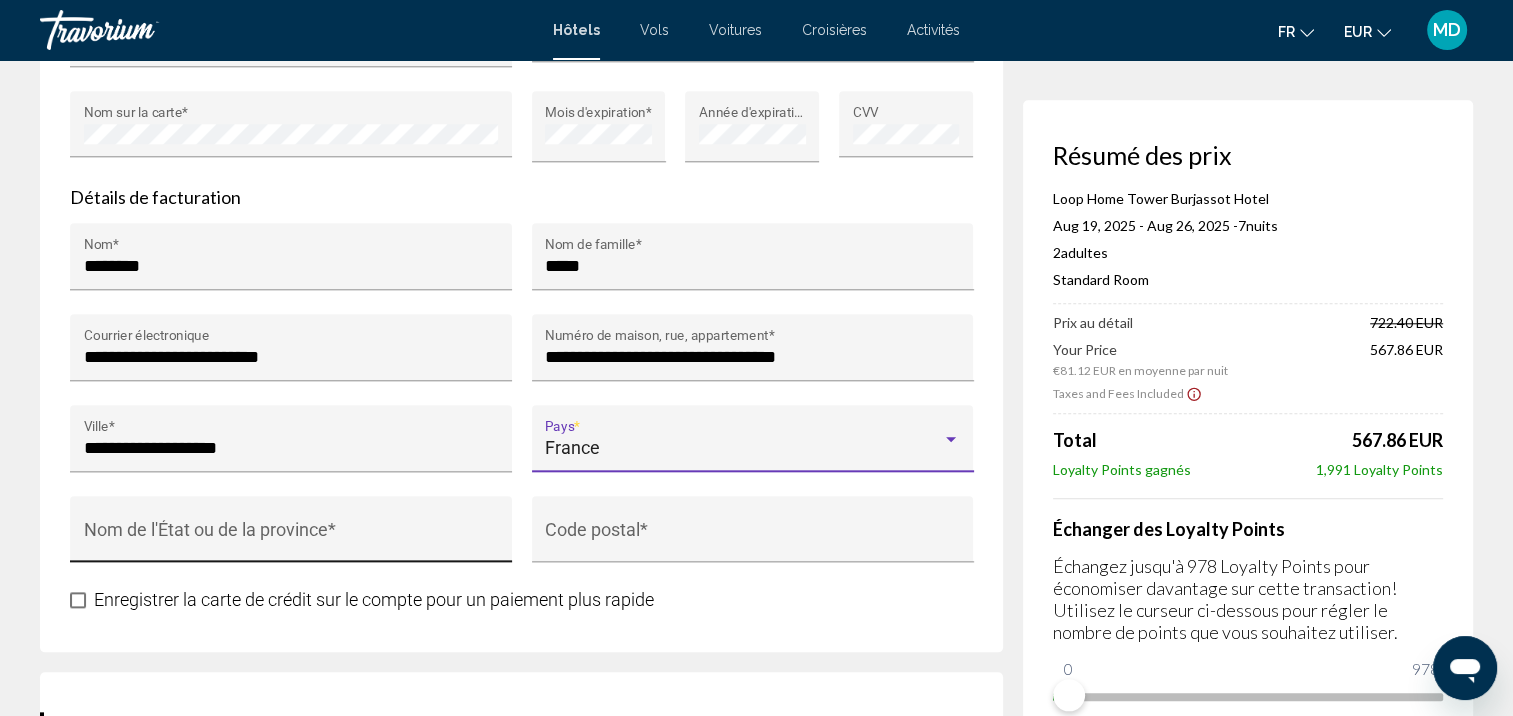 click on "Nom de l'État ou de la province  *" at bounding box center [291, 535] 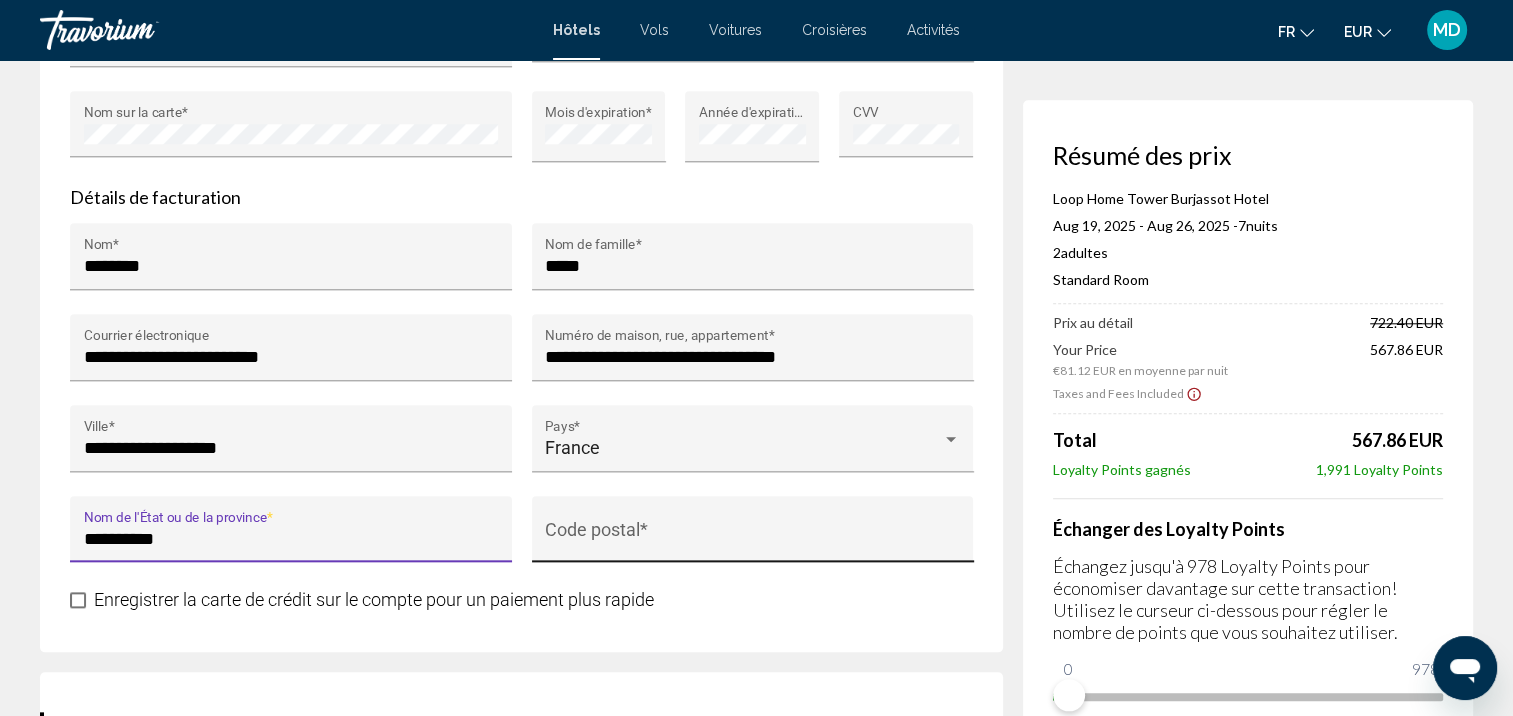 type on "**********" 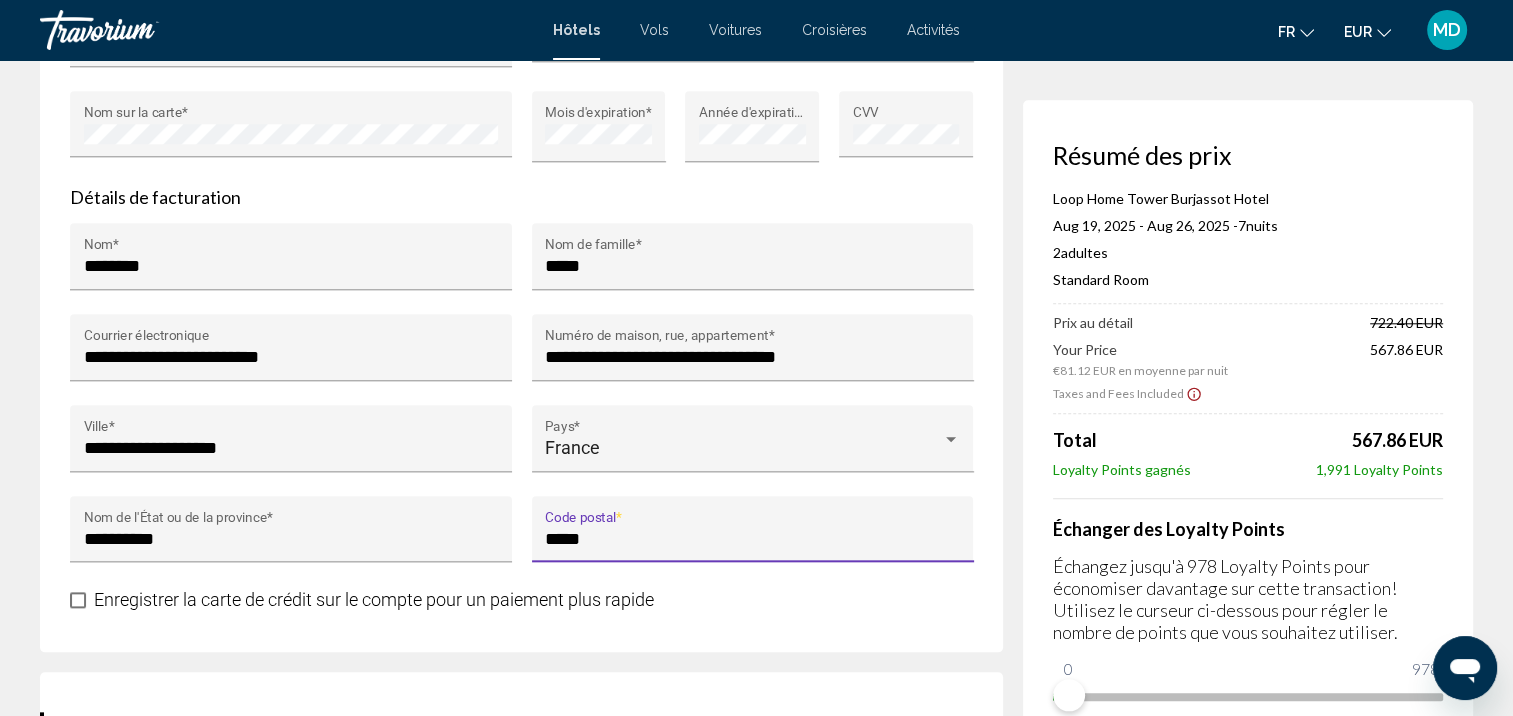 scroll, scrollTop: 0, scrollLeft: 0, axis: both 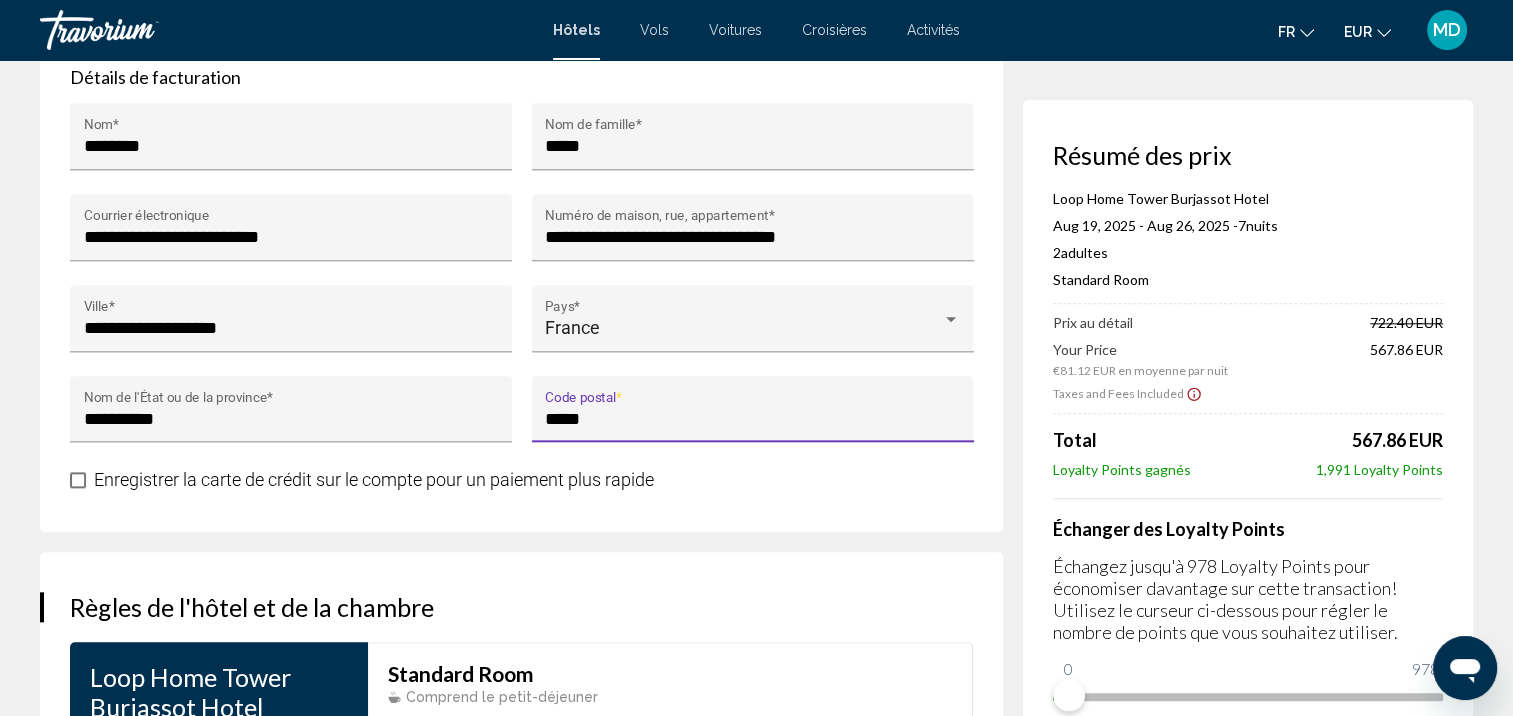 type on "*****" 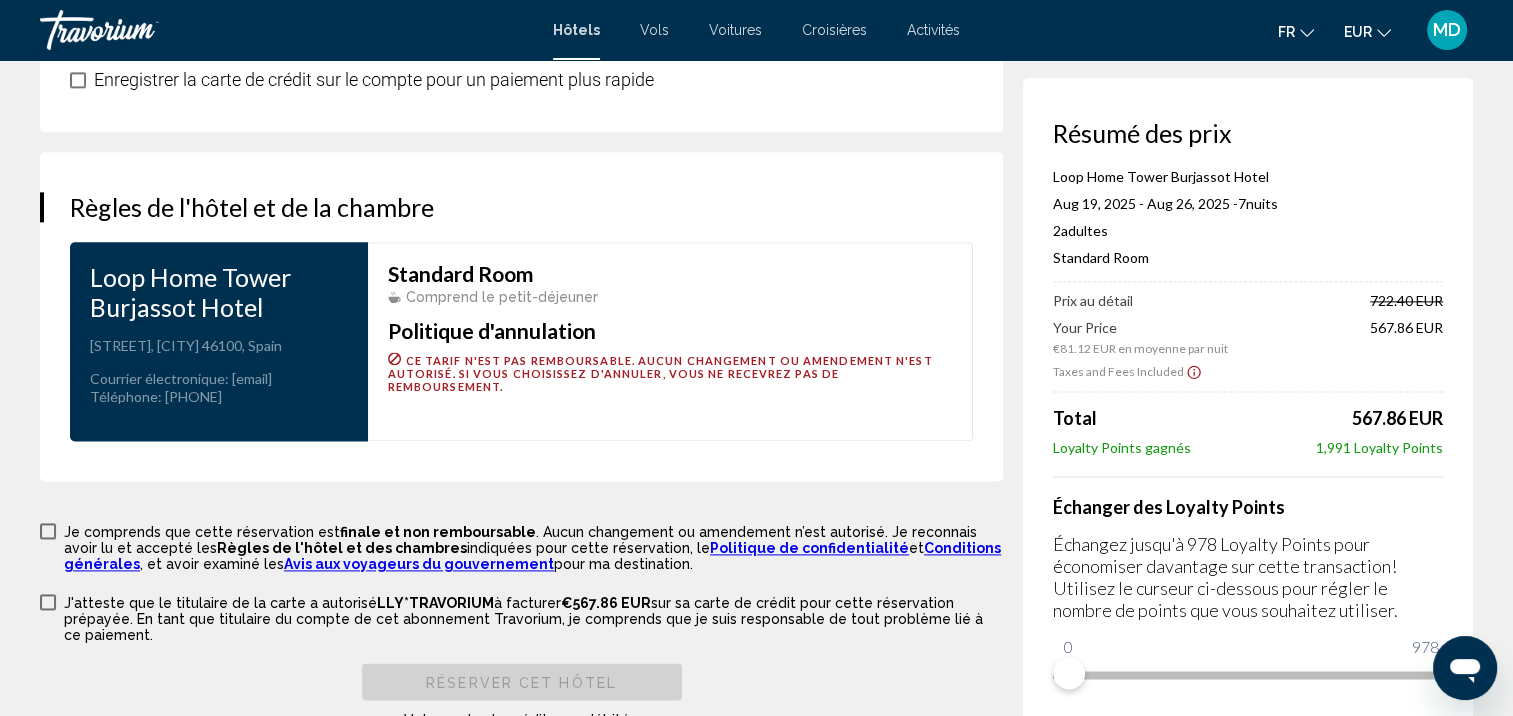 scroll, scrollTop: 2512, scrollLeft: 0, axis: vertical 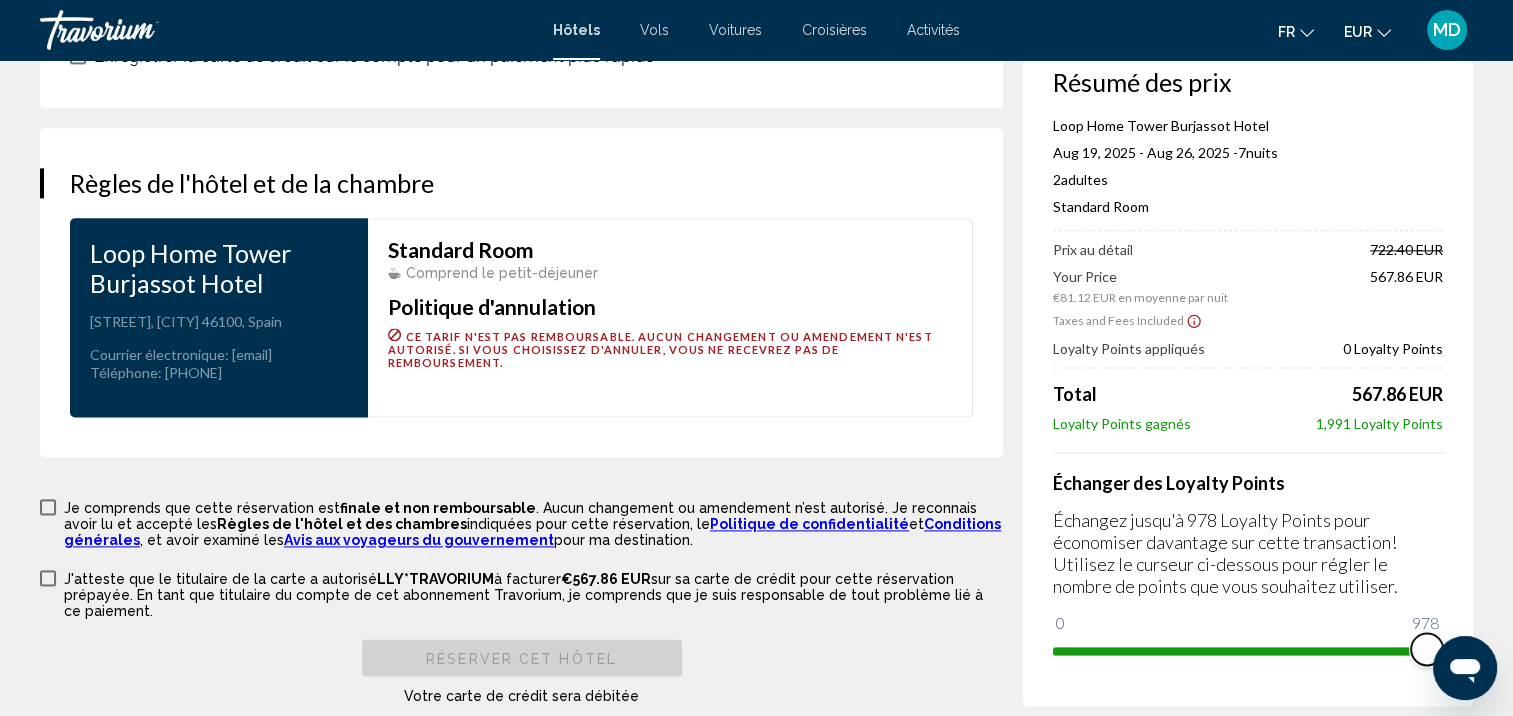 drag, startPoint x: 1061, startPoint y: 638, endPoint x: 1520, endPoint y: 542, distance: 468.93176 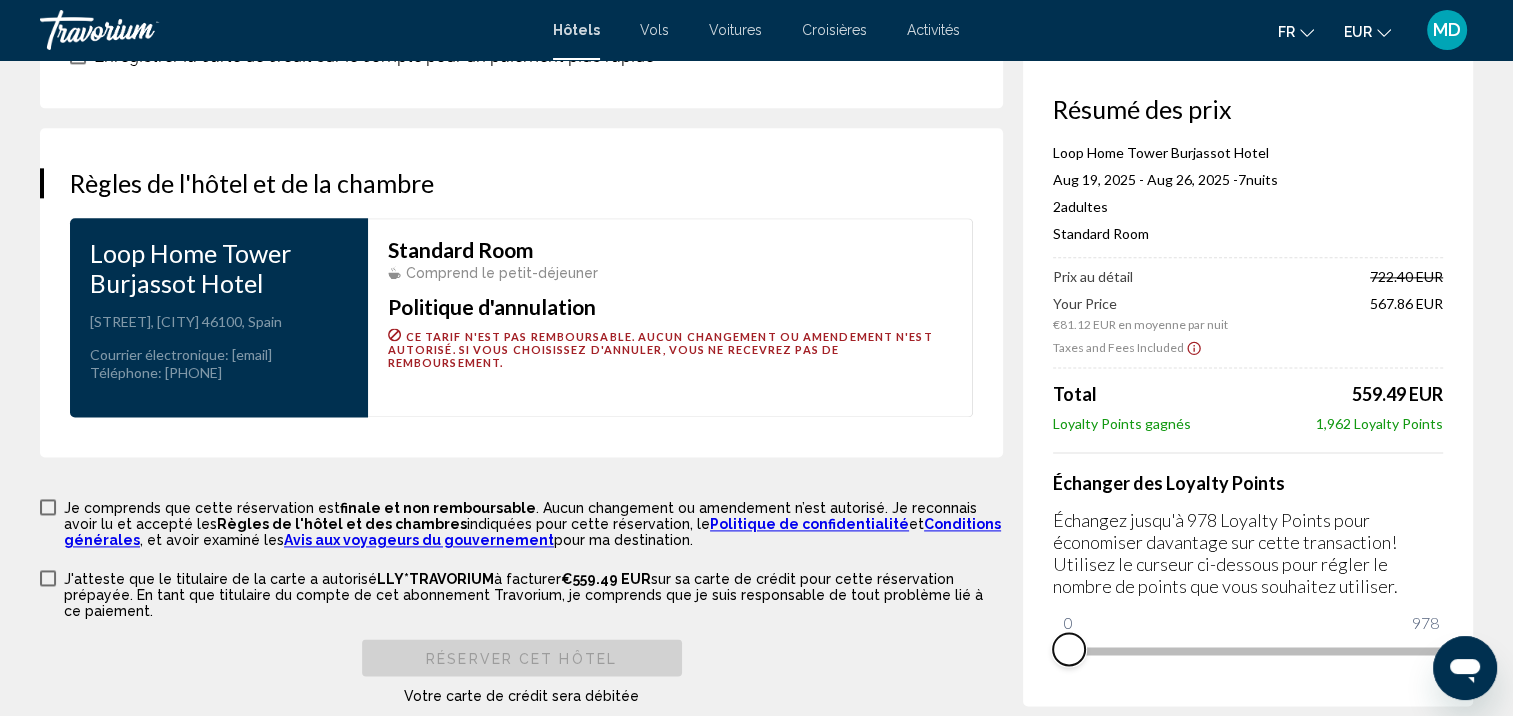 drag, startPoint x: 1436, startPoint y: 633, endPoint x: 996, endPoint y: 616, distance: 440.32828 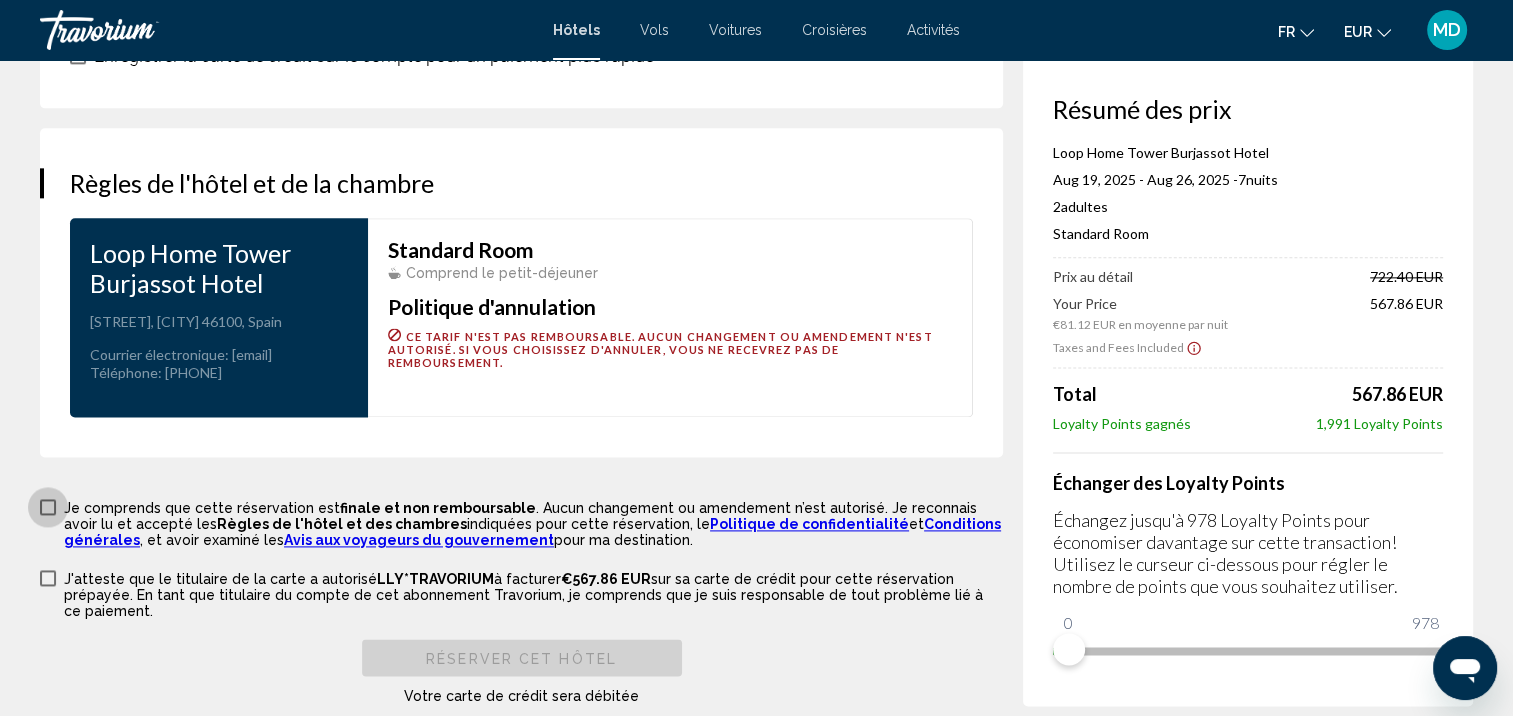 click at bounding box center [48, 507] 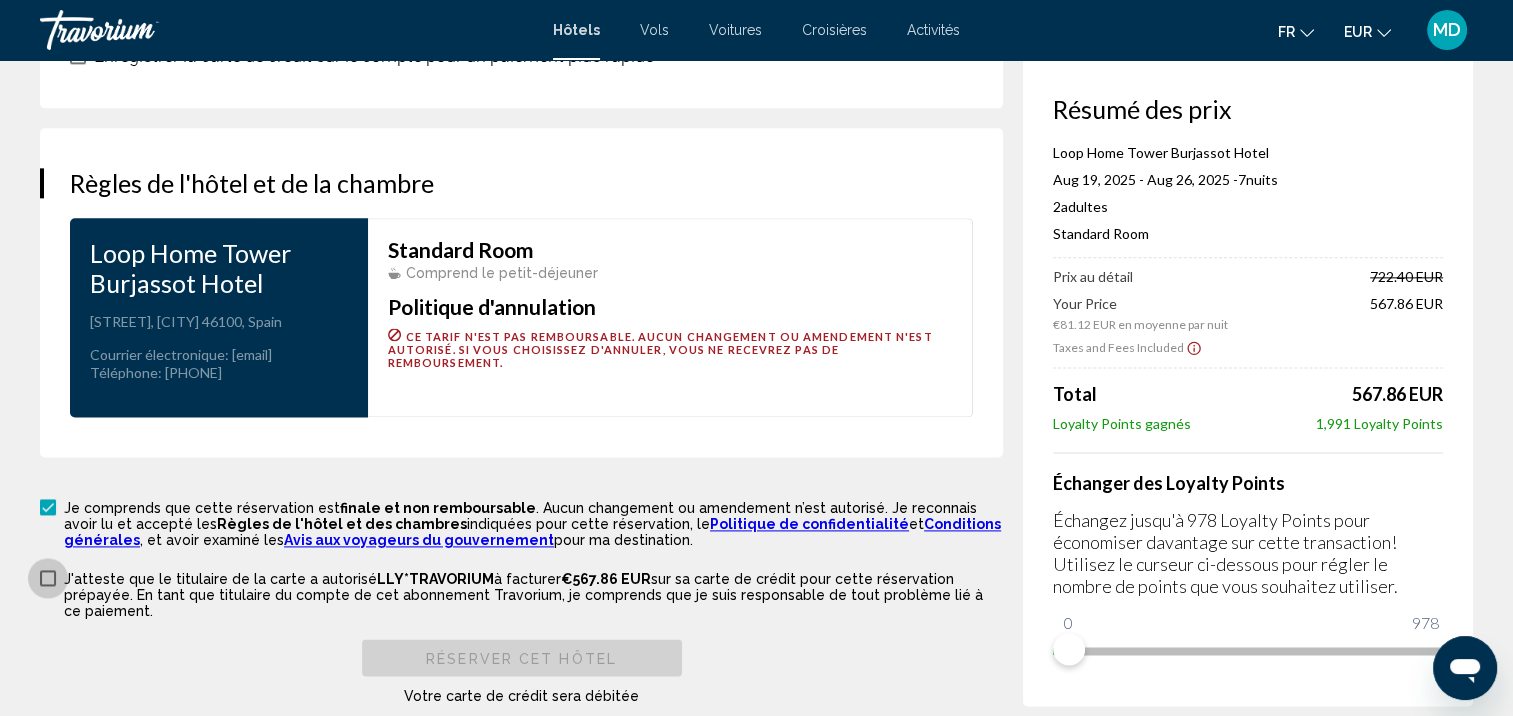 click at bounding box center [48, 578] 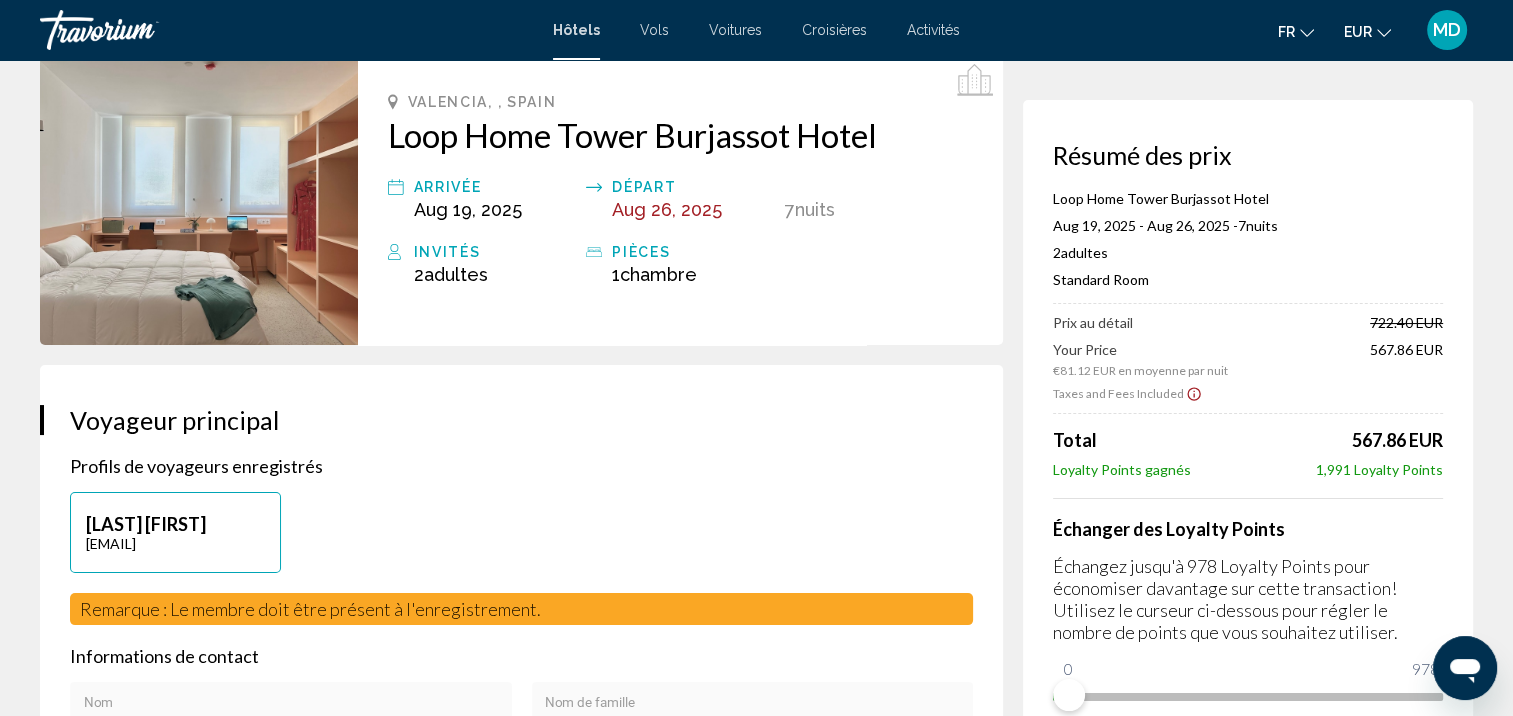 scroll, scrollTop: 0, scrollLeft: 0, axis: both 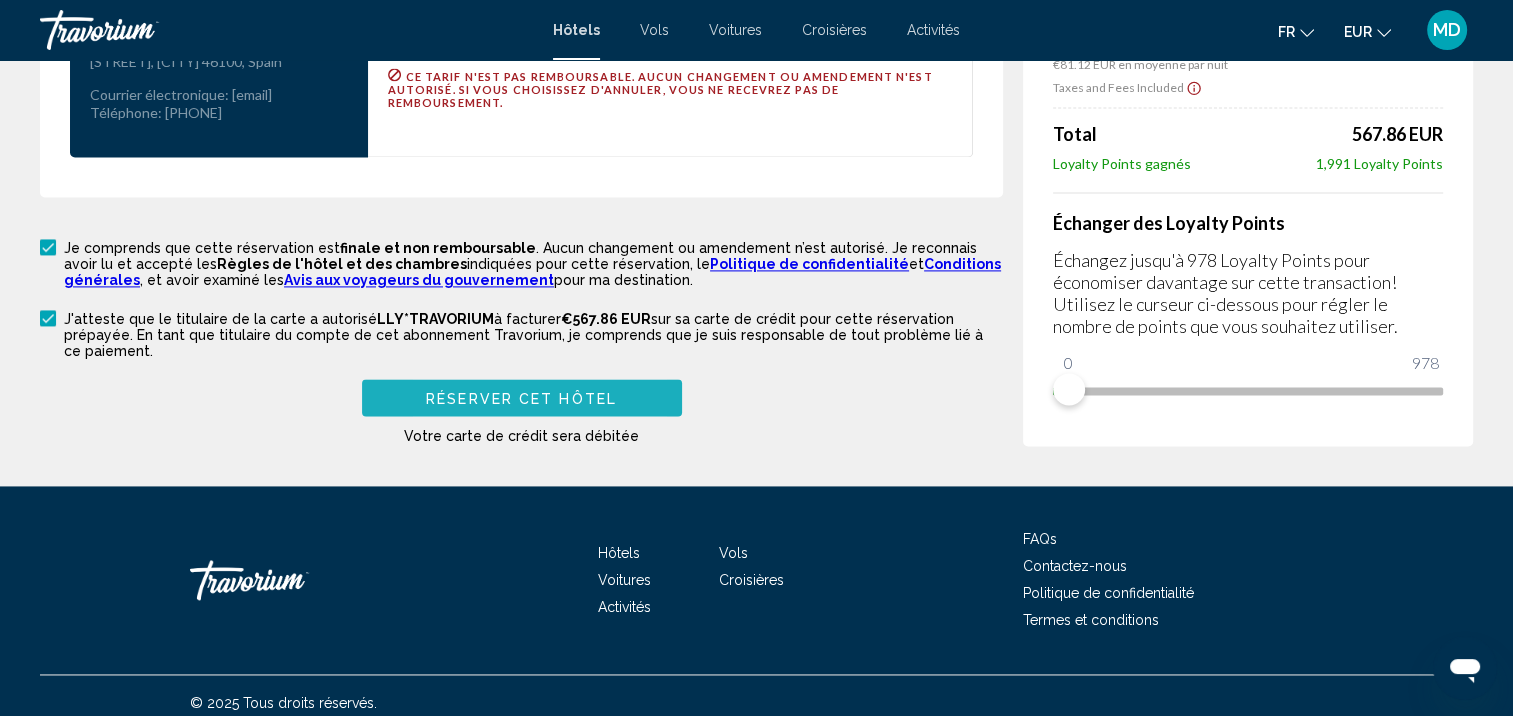 click on "Réserver cet hôtel" at bounding box center [522, 397] 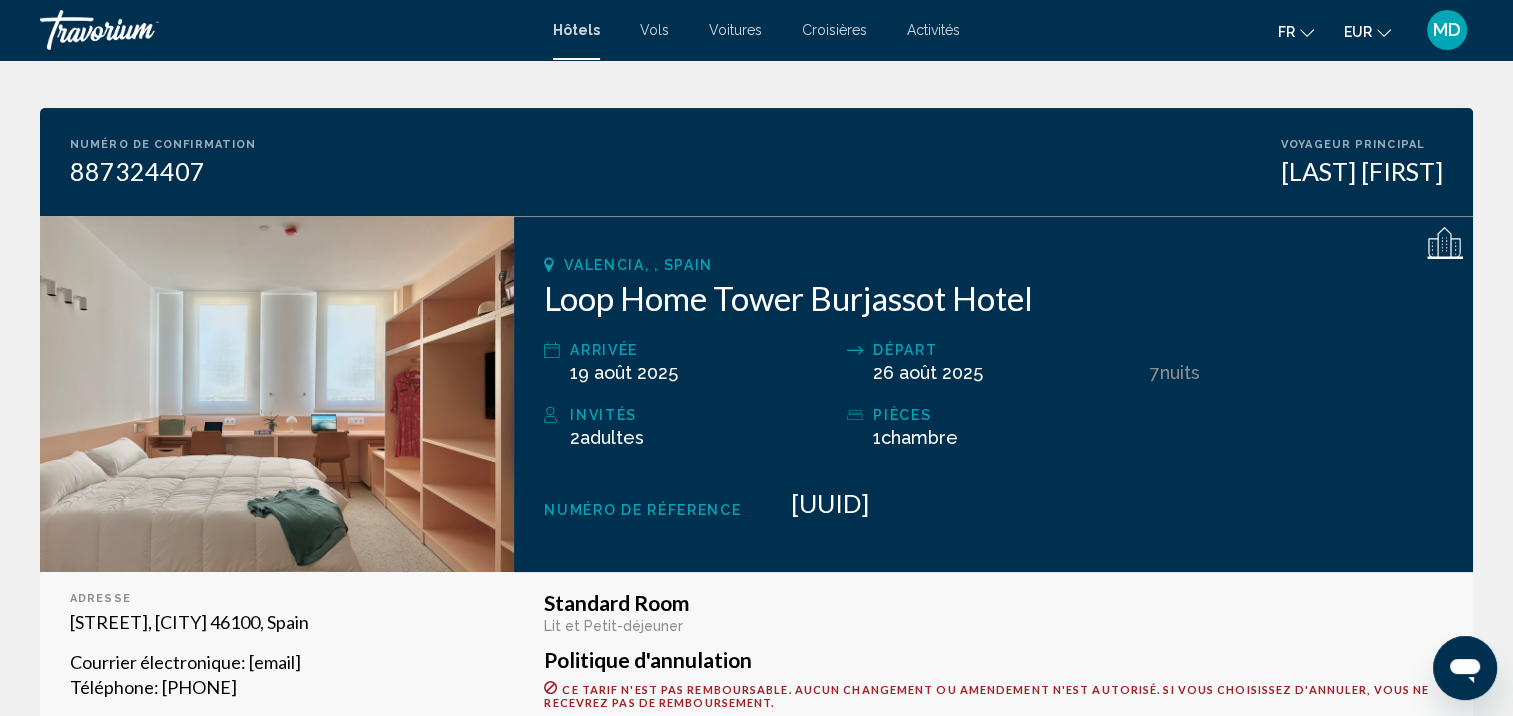 scroll, scrollTop: 0, scrollLeft: 0, axis: both 